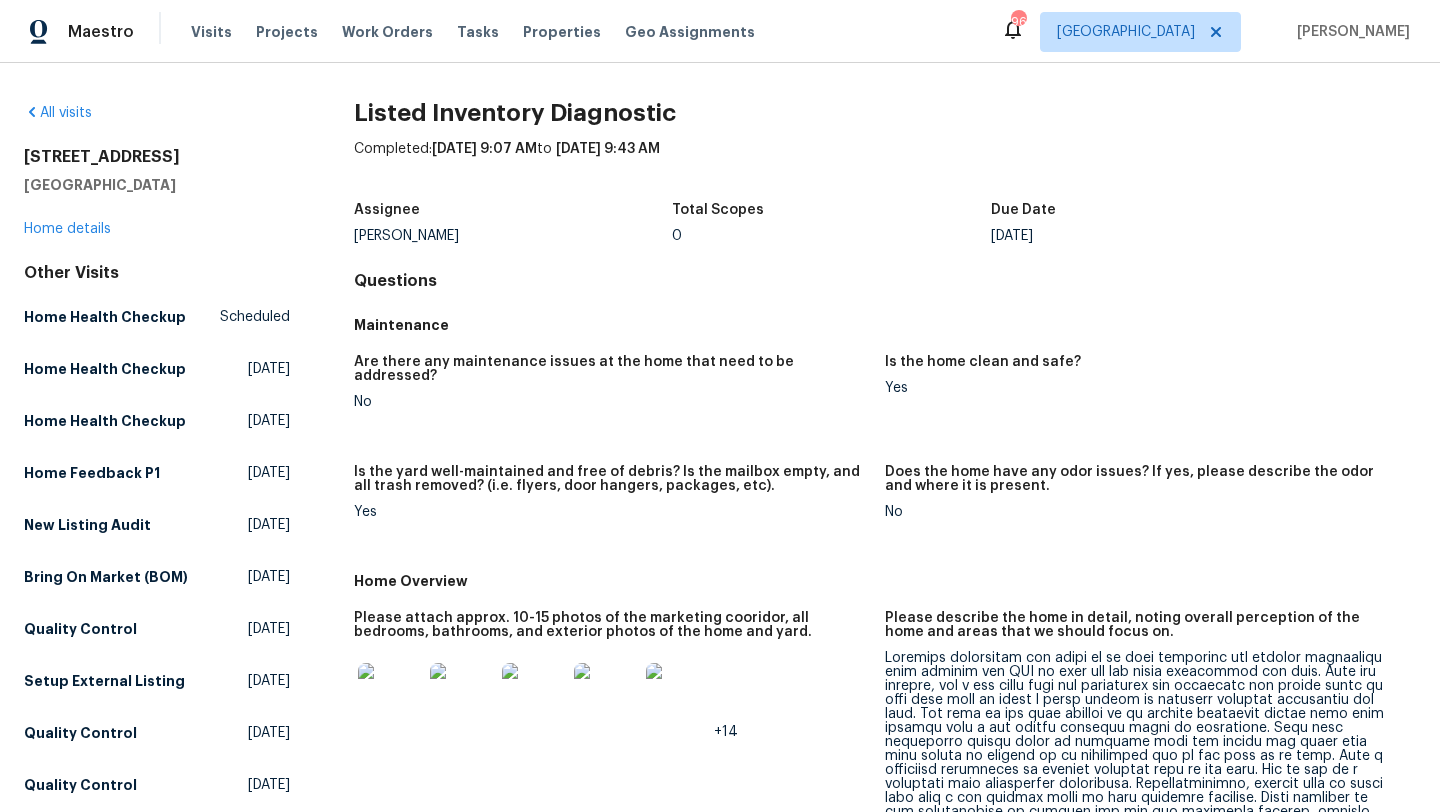 scroll, scrollTop: 0, scrollLeft: 0, axis: both 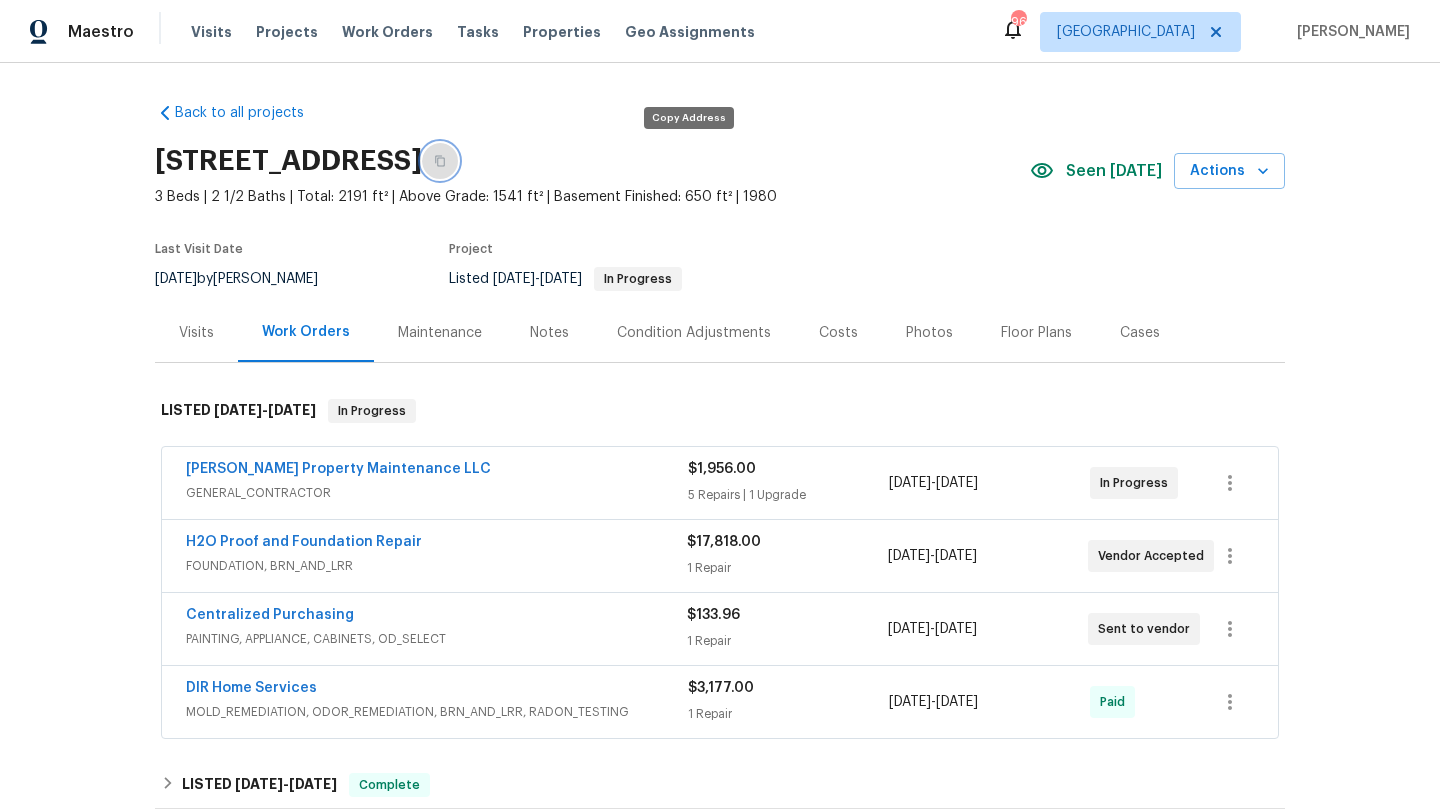 click at bounding box center [440, 161] 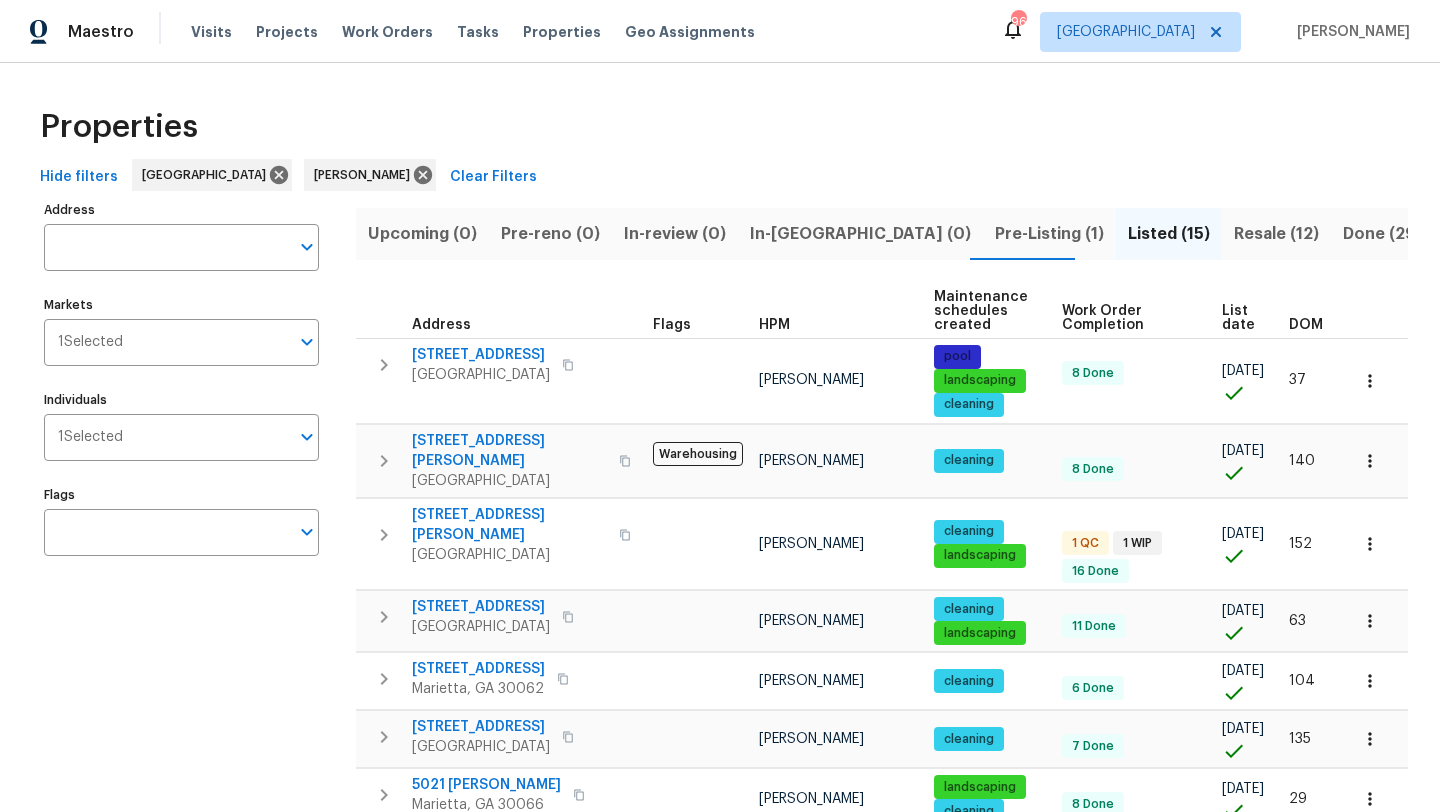 scroll, scrollTop: 0, scrollLeft: 0, axis: both 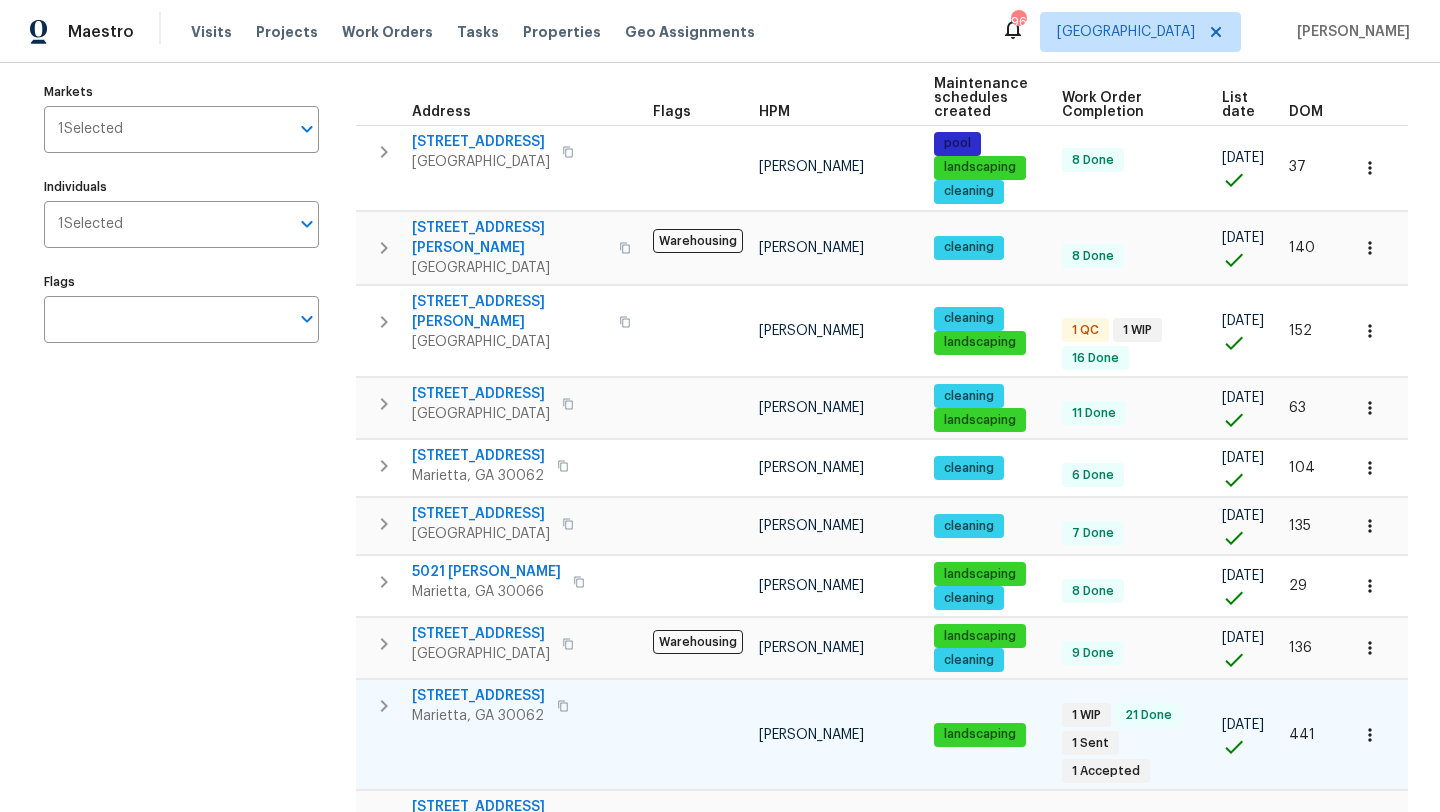 click on "2864 Sudbury Ct" at bounding box center (478, 696) 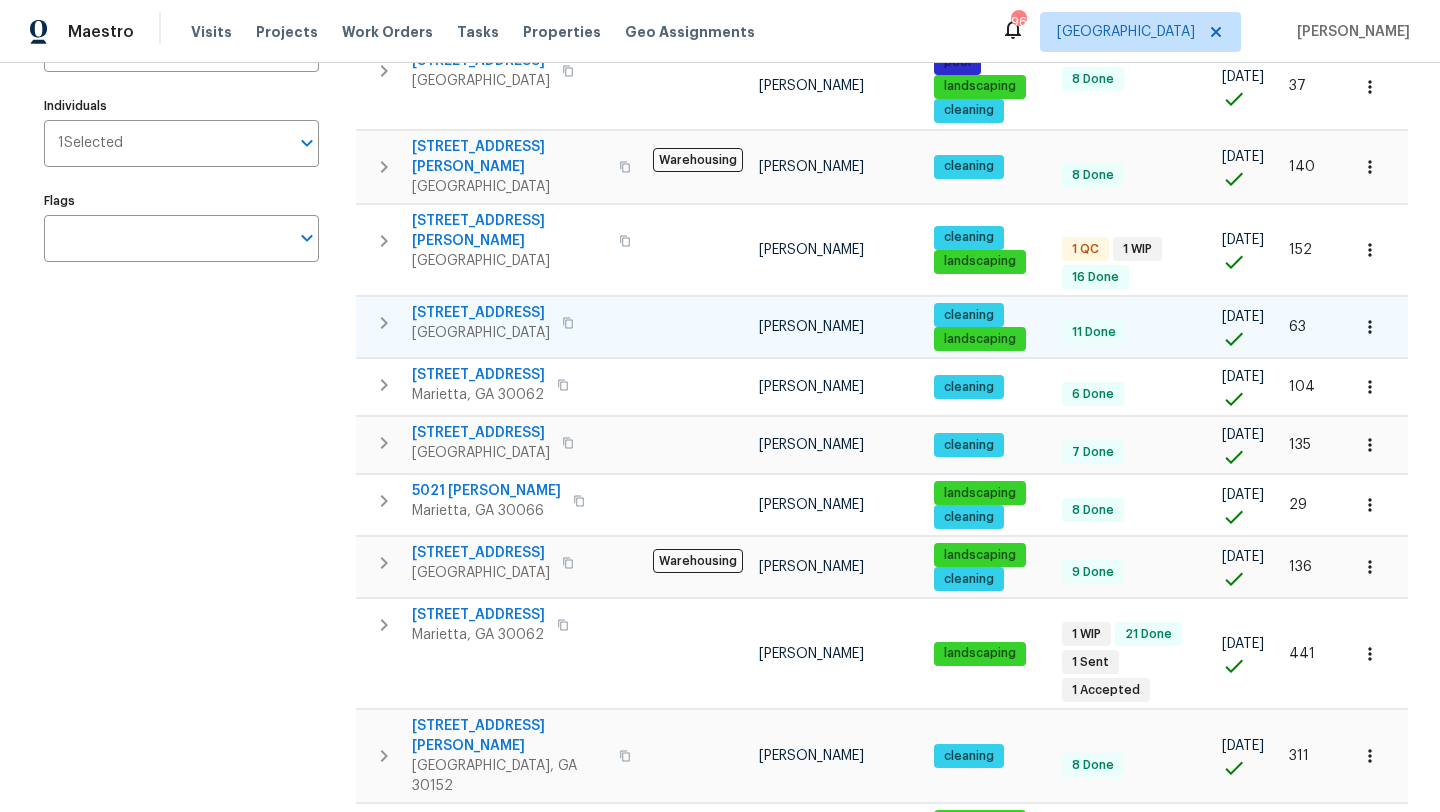 scroll, scrollTop: 297, scrollLeft: 0, axis: vertical 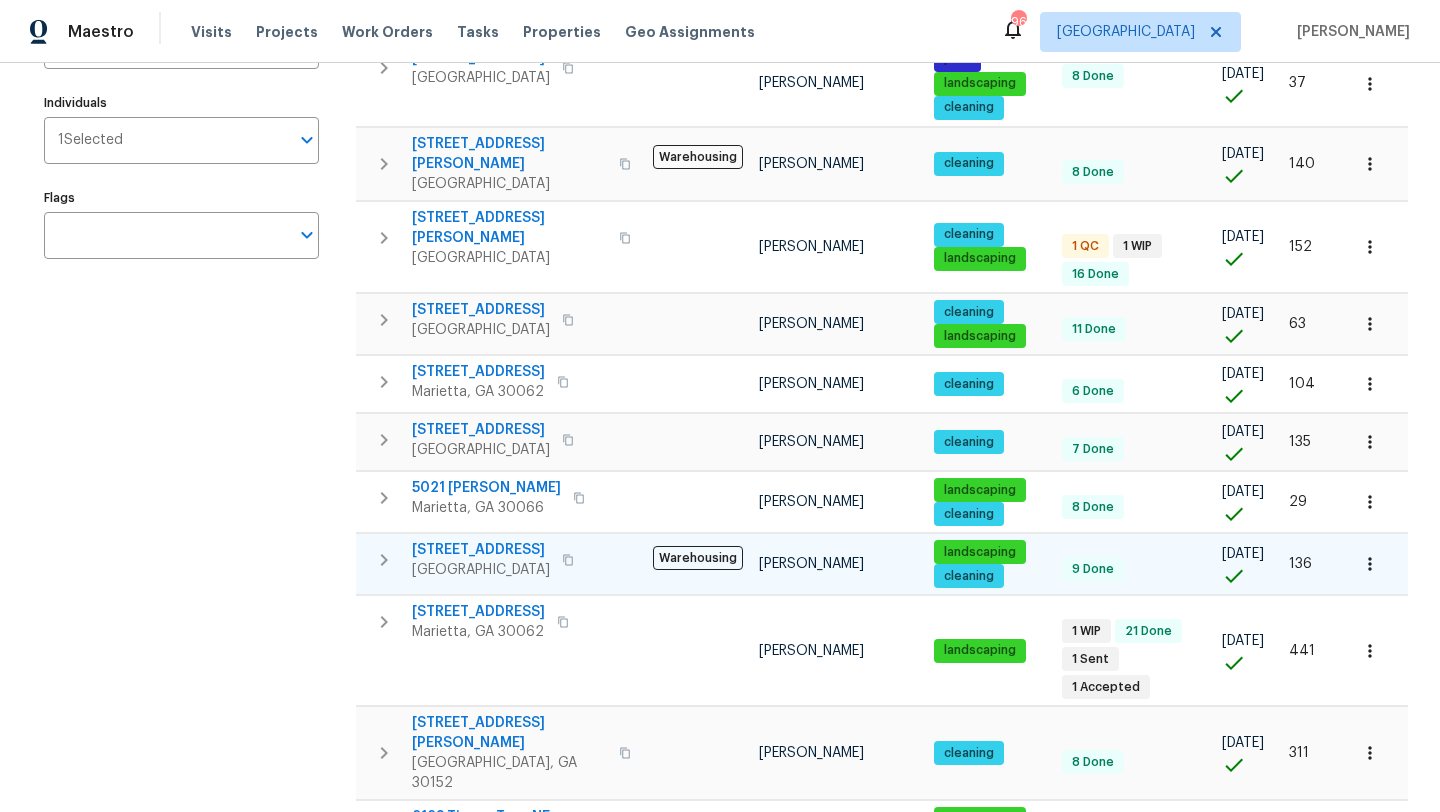 click on "4963 Arbor View Pkwy NW" at bounding box center (481, 550) 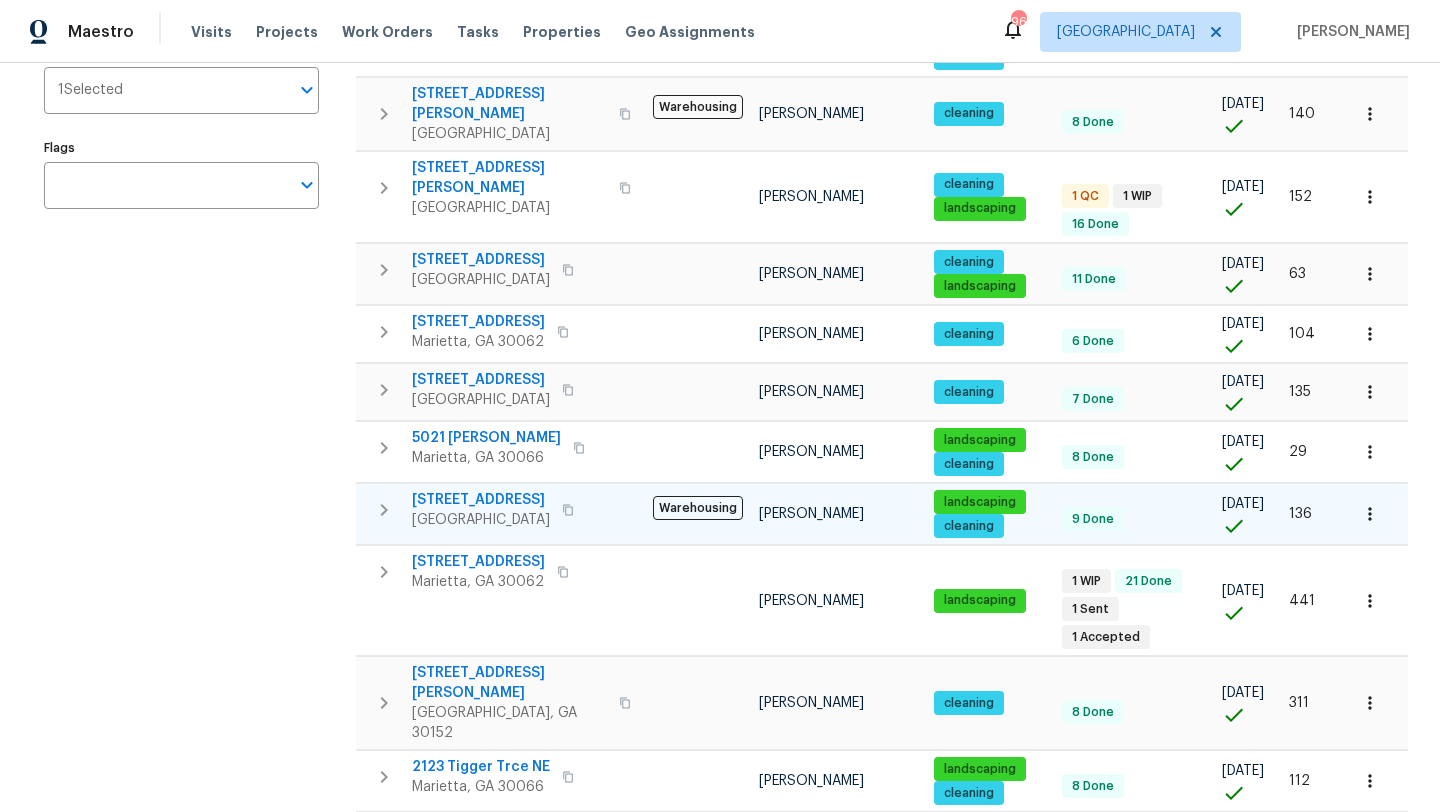 scroll, scrollTop: 354, scrollLeft: 0, axis: vertical 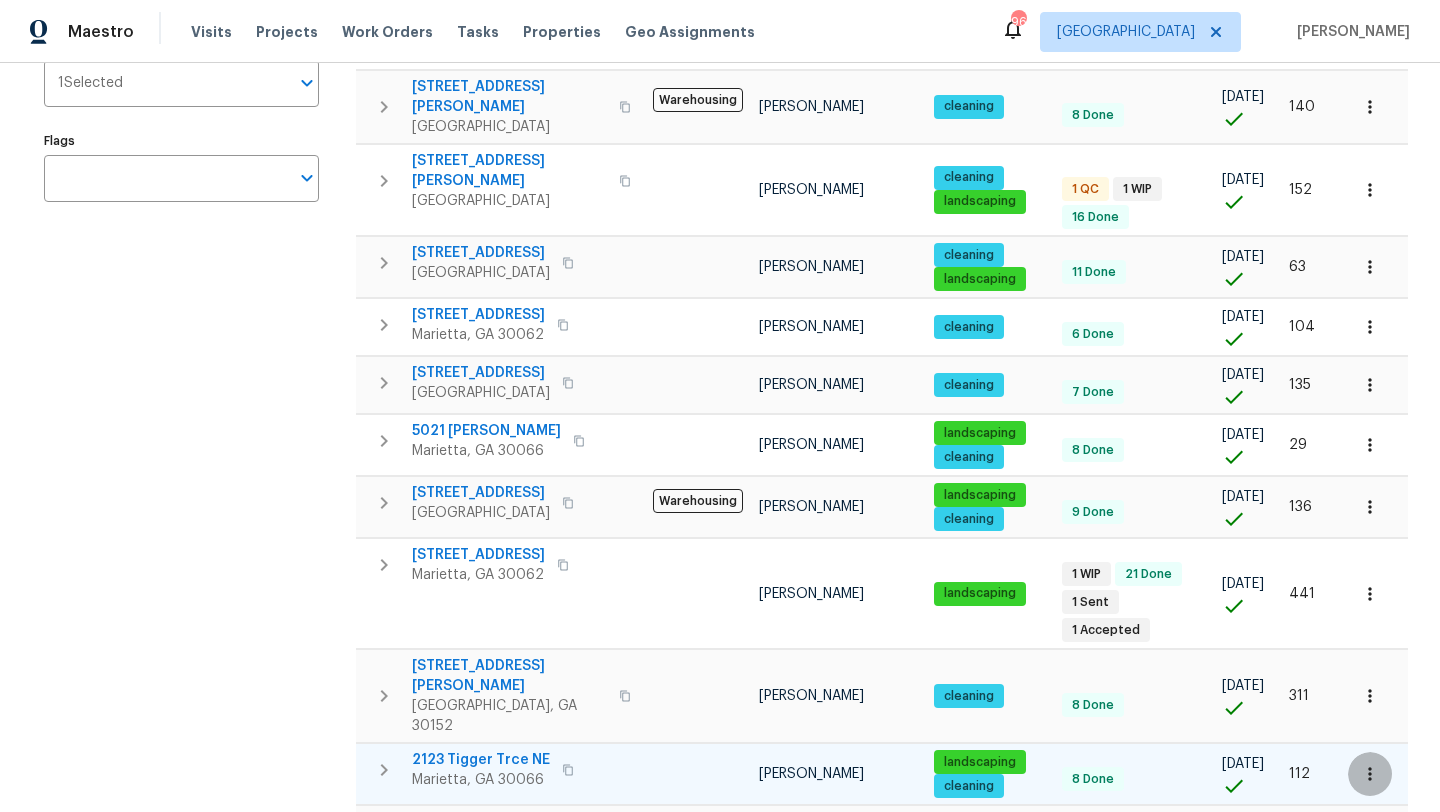 click 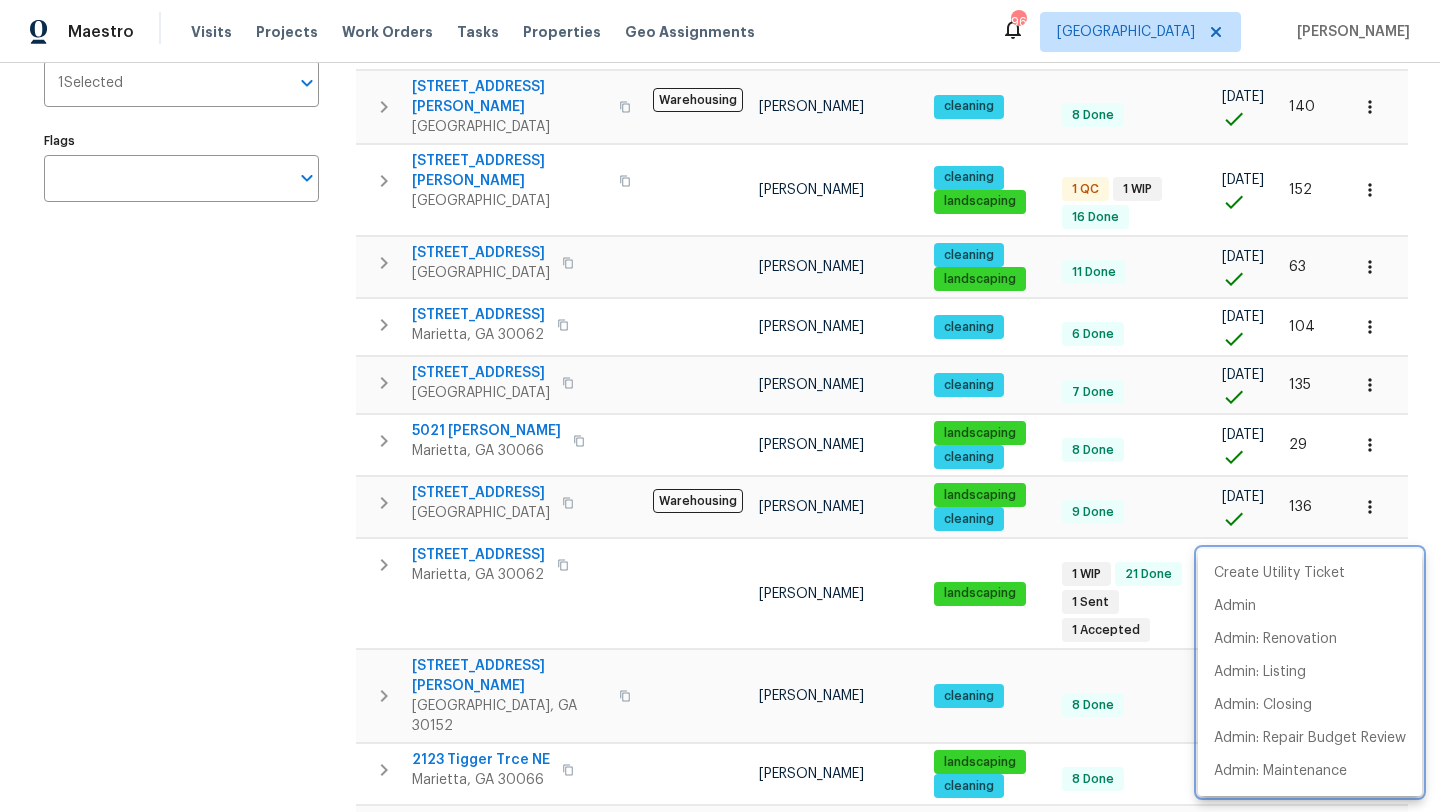 click at bounding box center (720, 406) 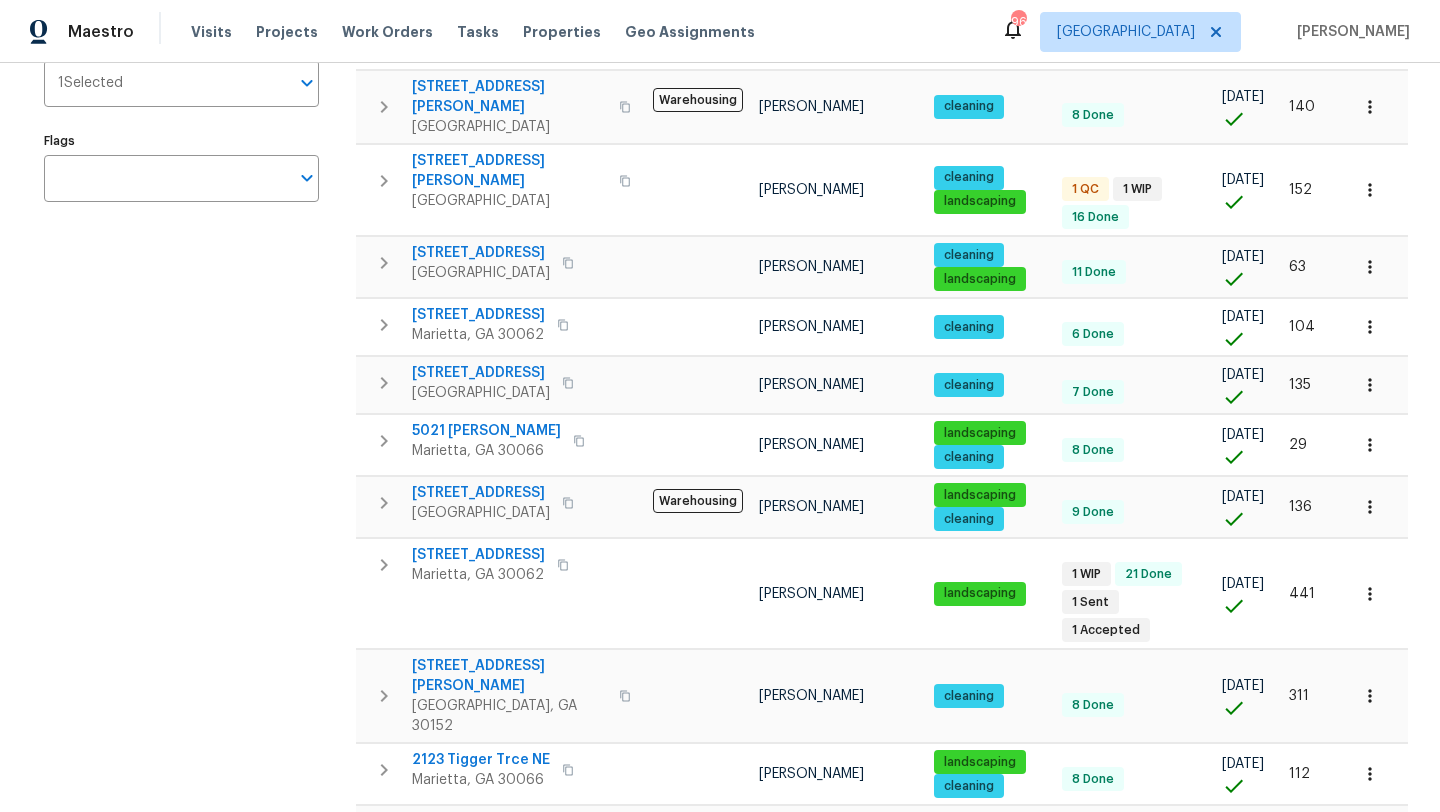 click on "2123 Tigger Trce NE" at bounding box center (481, 760) 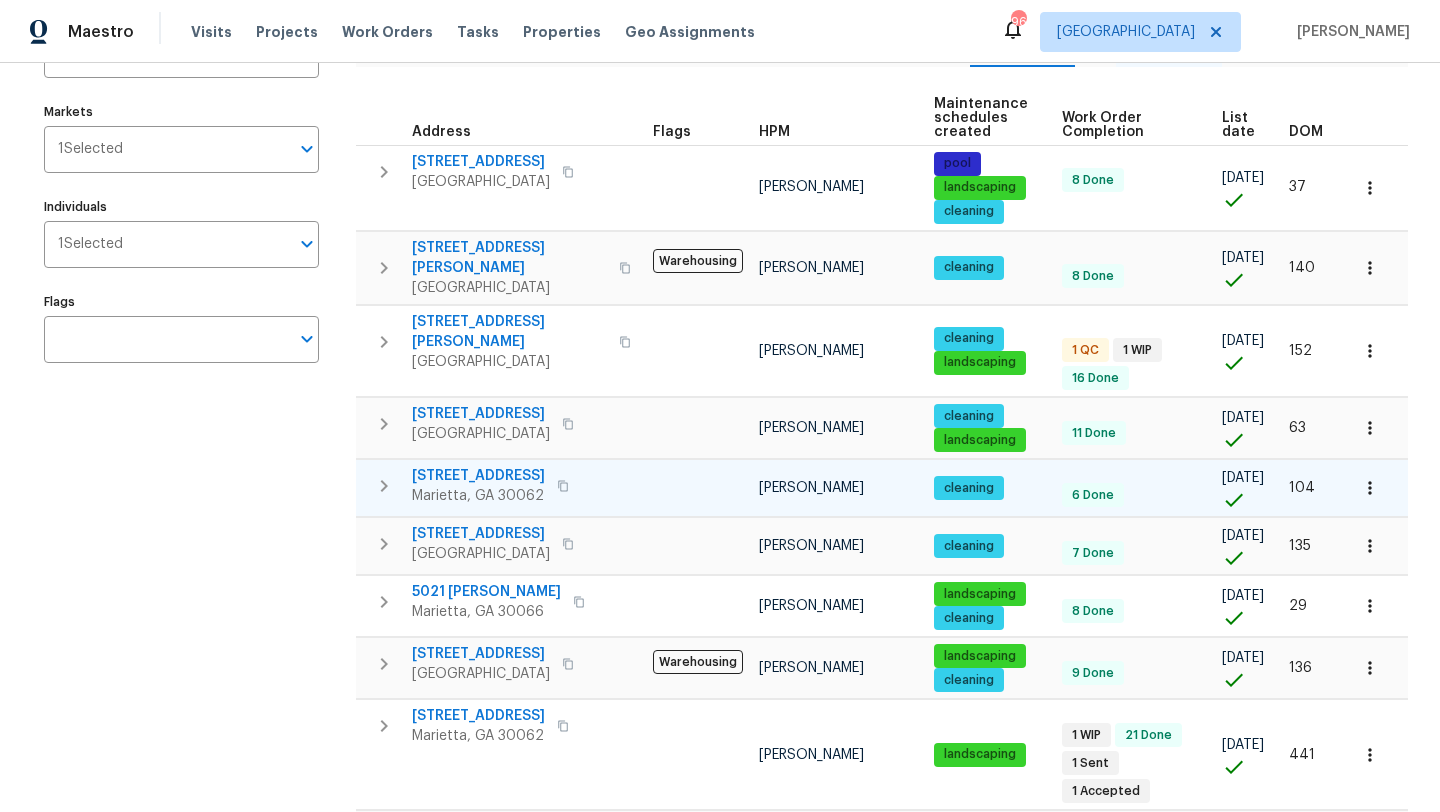 scroll, scrollTop: 0, scrollLeft: 0, axis: both 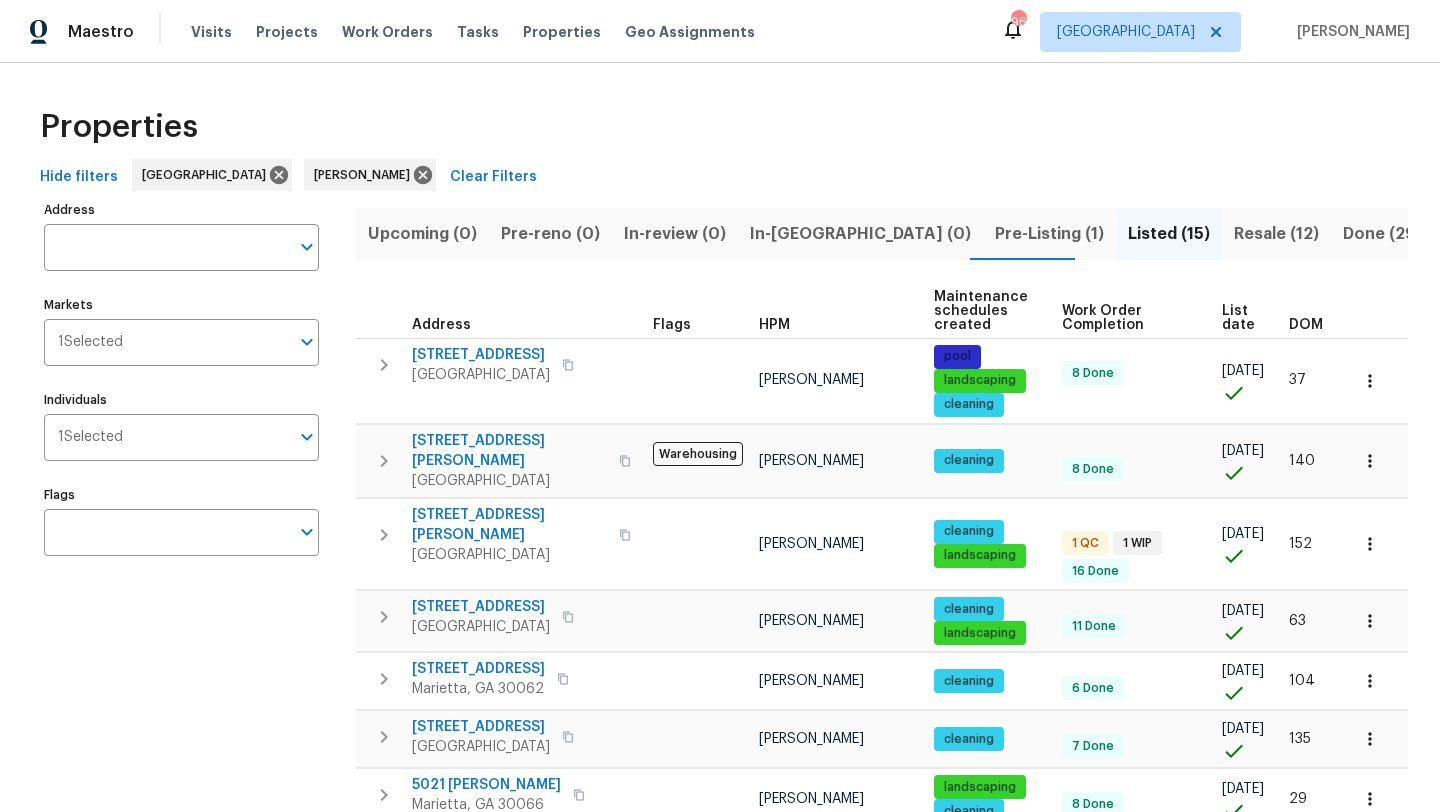 click on "Pre-Listing (1)" at bounding box center (1049, 234) 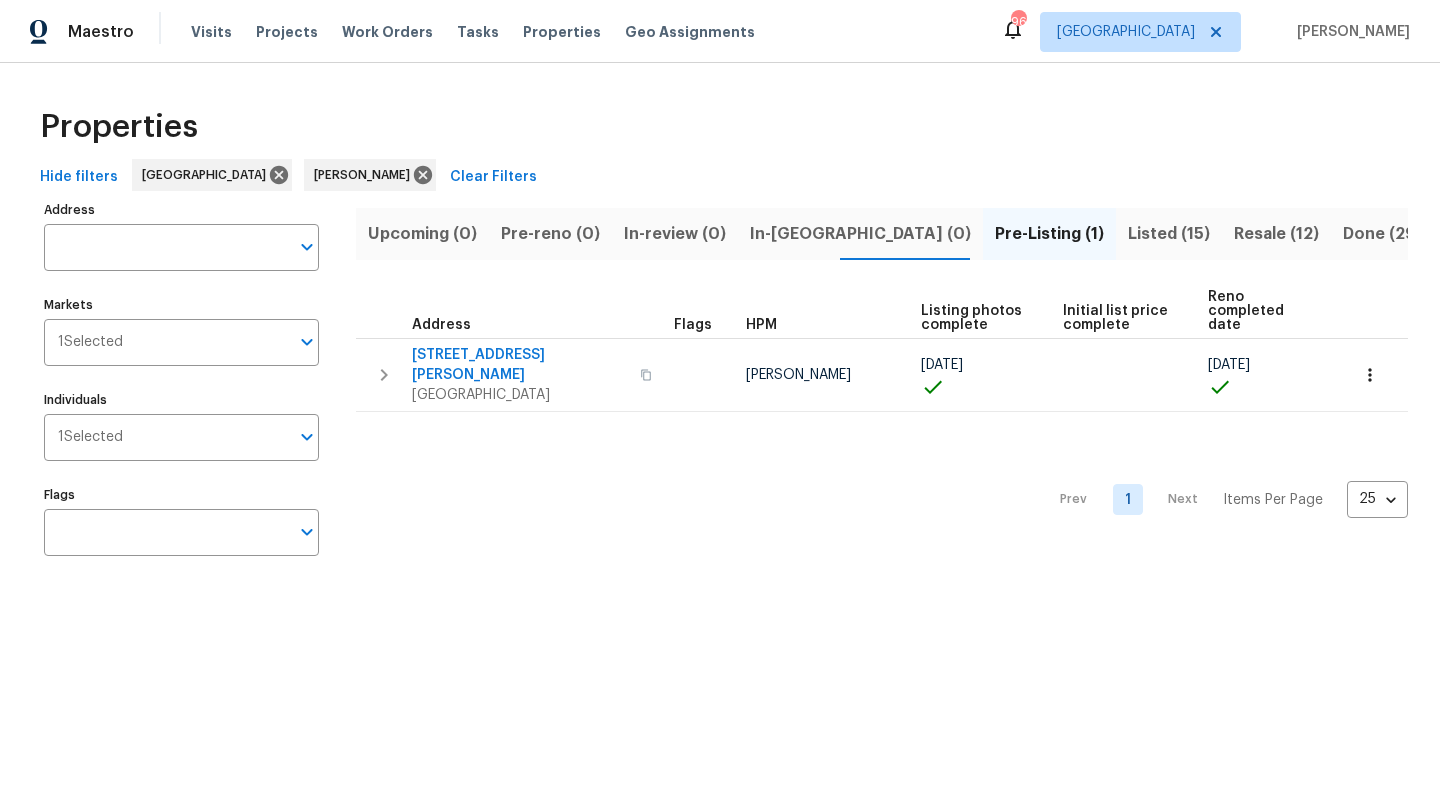click on "Listed (15)" at bounding box center [1169, 234] 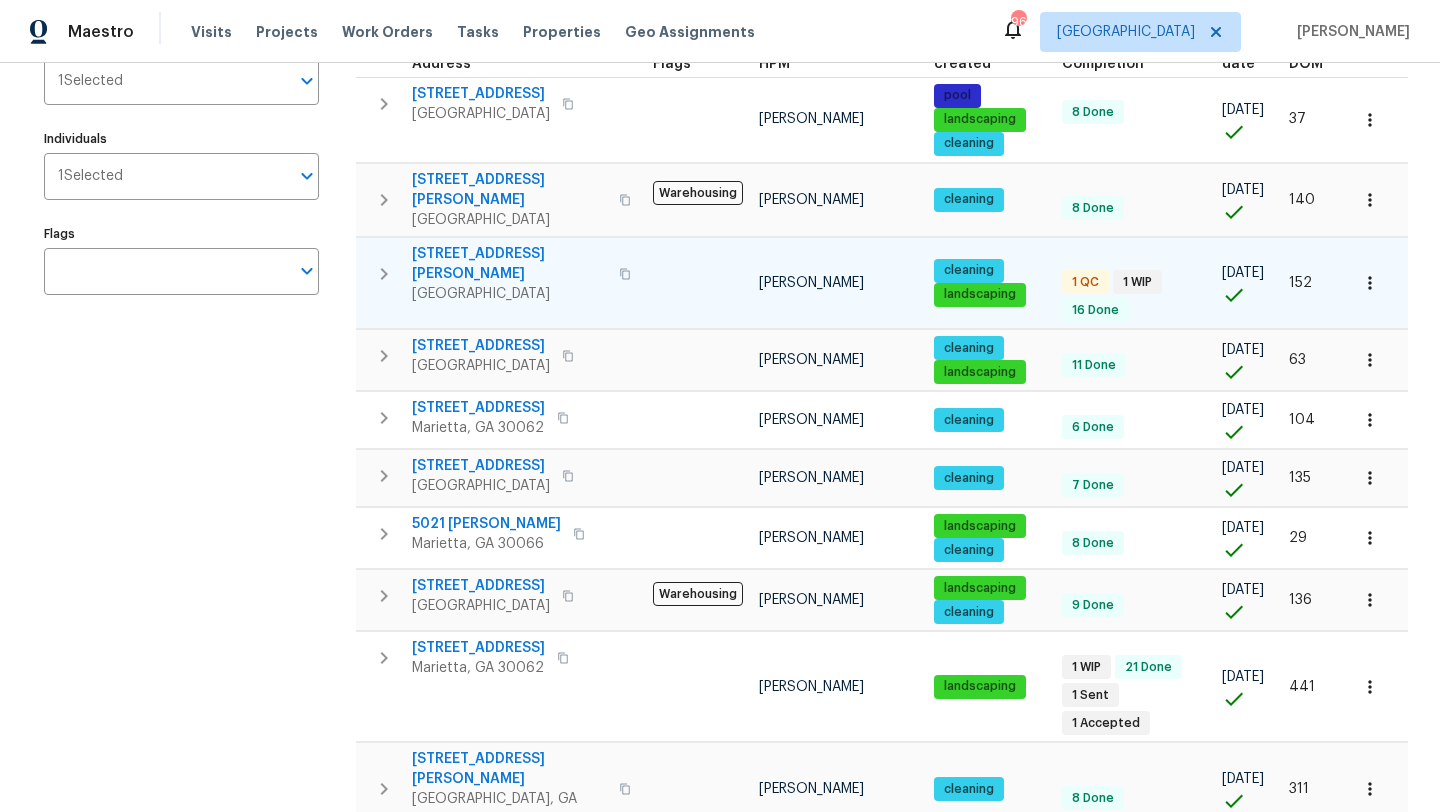 scroll, scrollTop: 0, scrollLeft: 0, axis: both 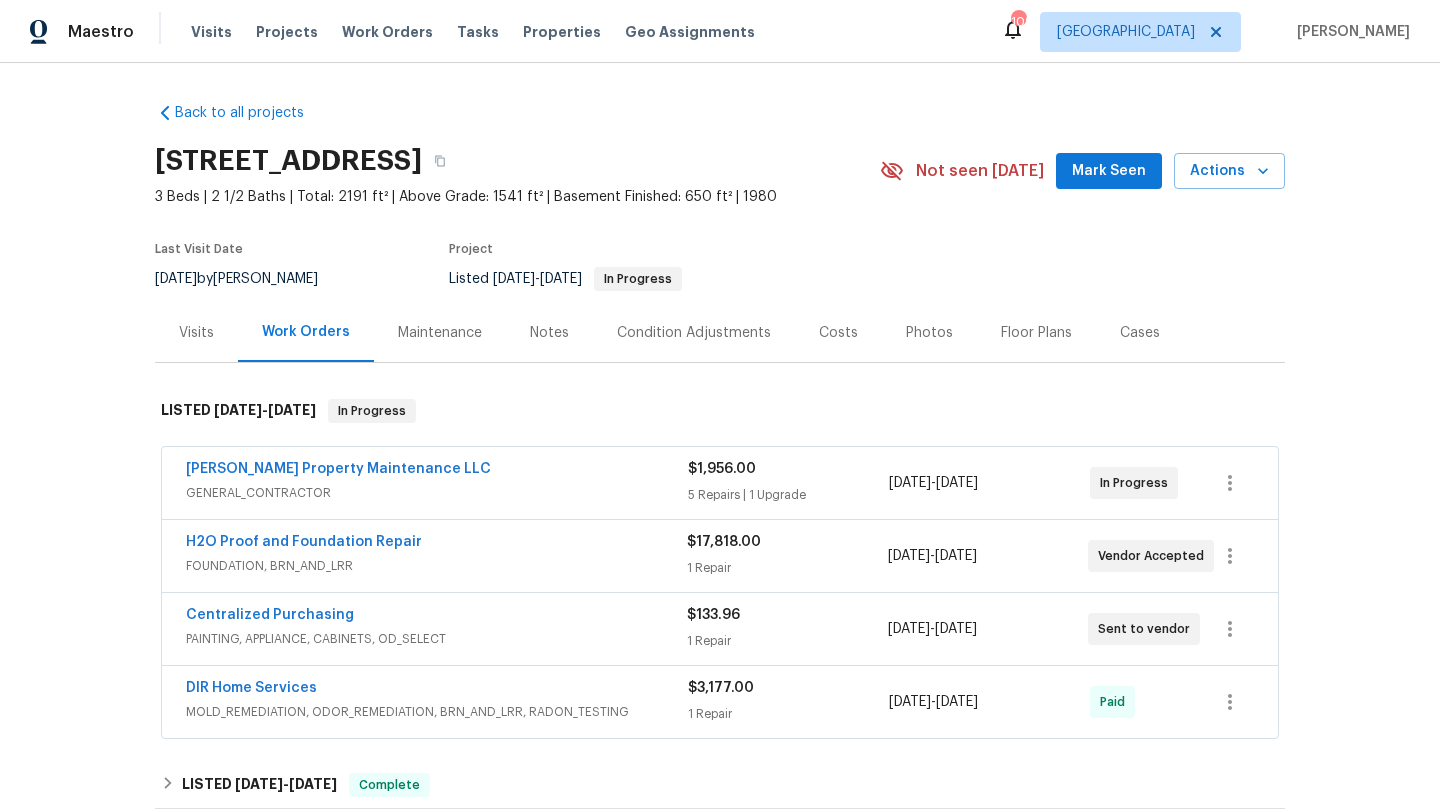 click on "Mark Seen" at bounding box center [1109, 171] 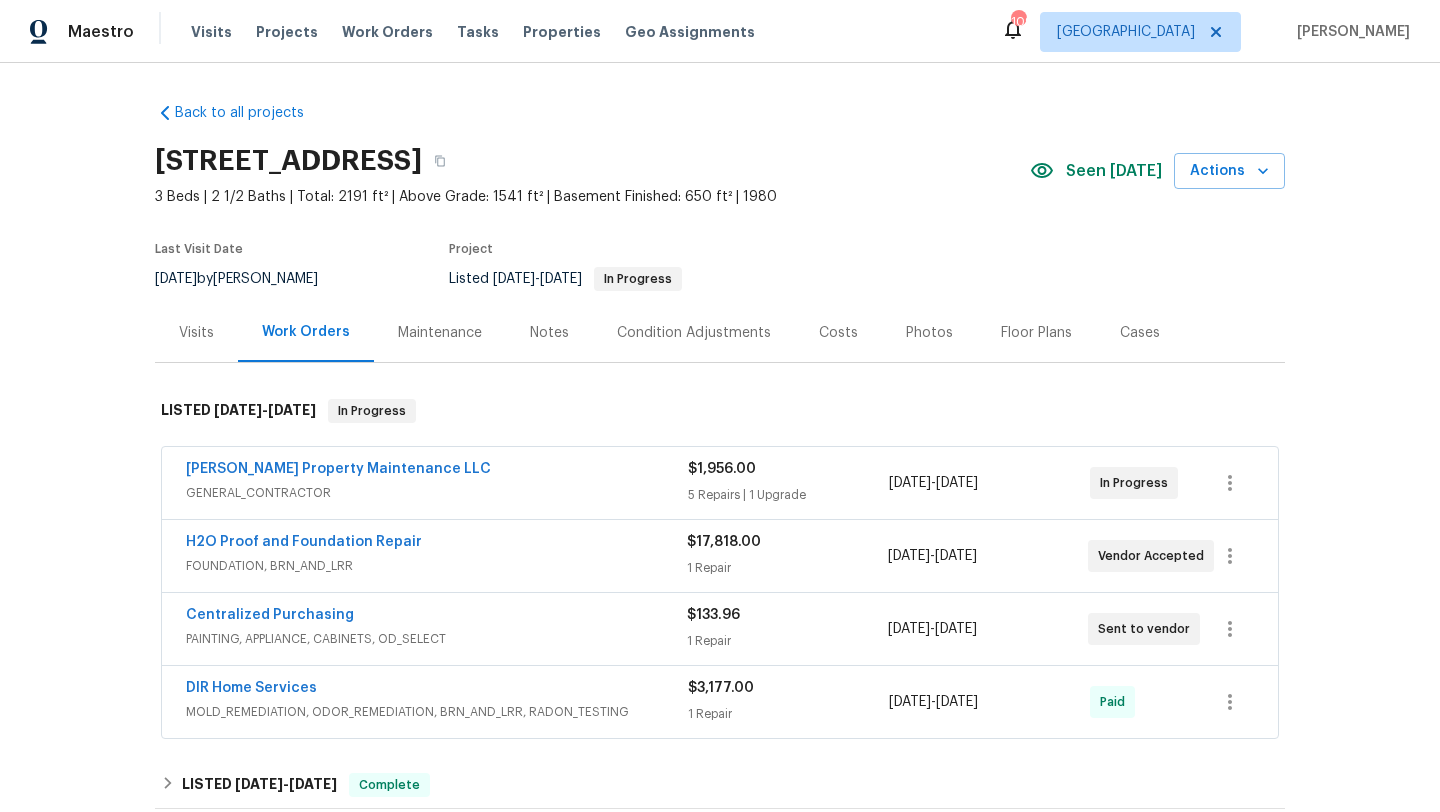 click on "Notes" at bounding box center [549, 333] 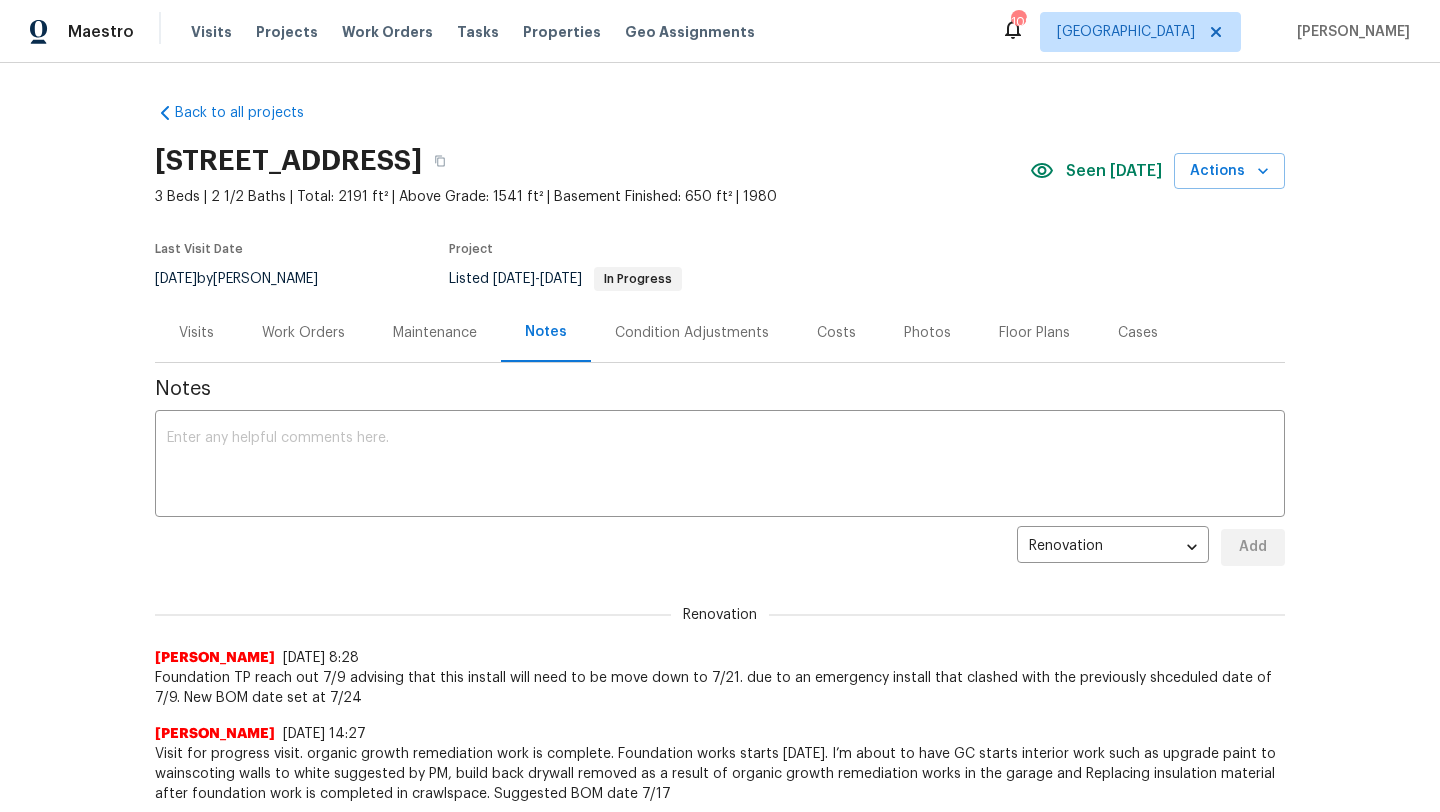 click on "Visits" at bounding box center [196, 333] 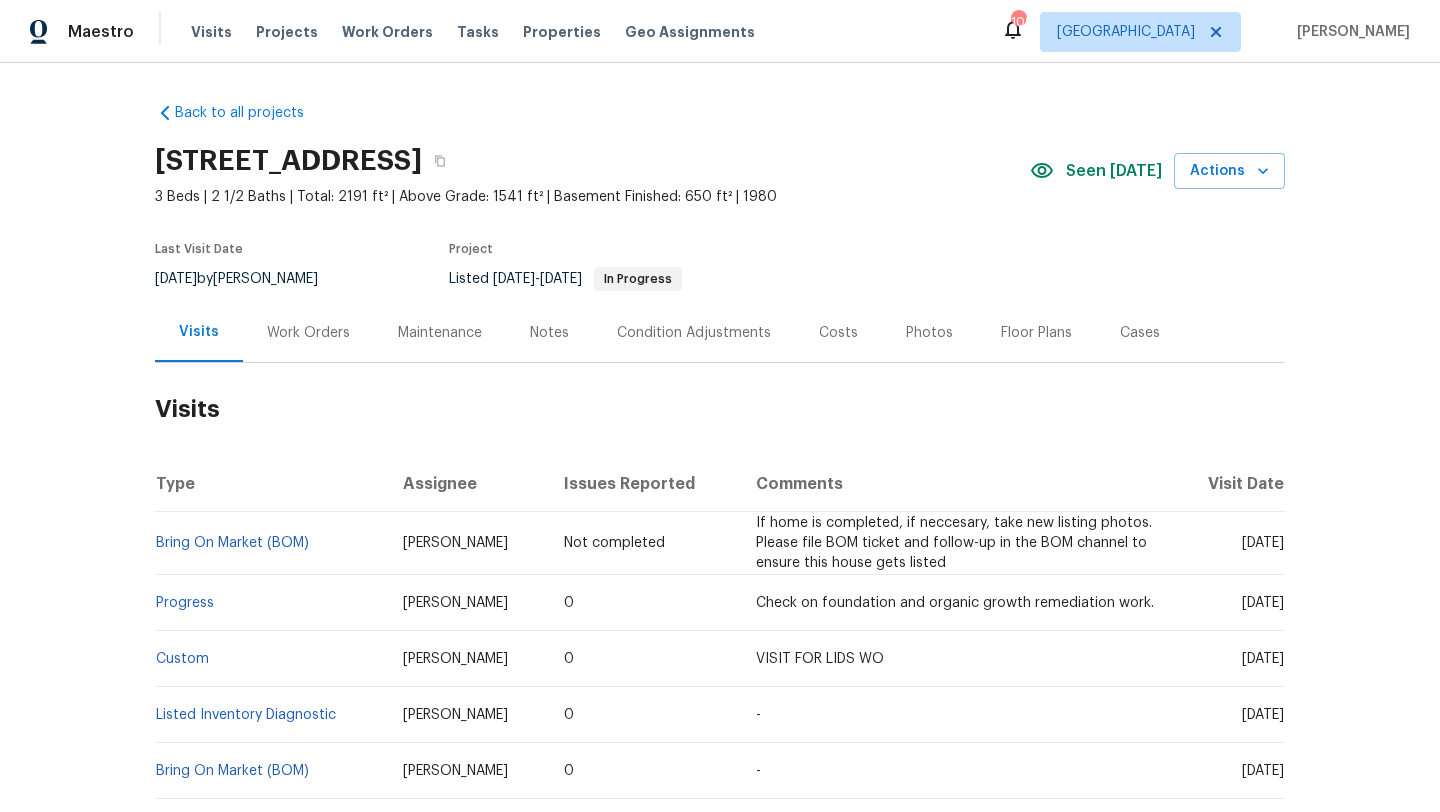 click on "Work Orders" at bounding box center [308, 333] 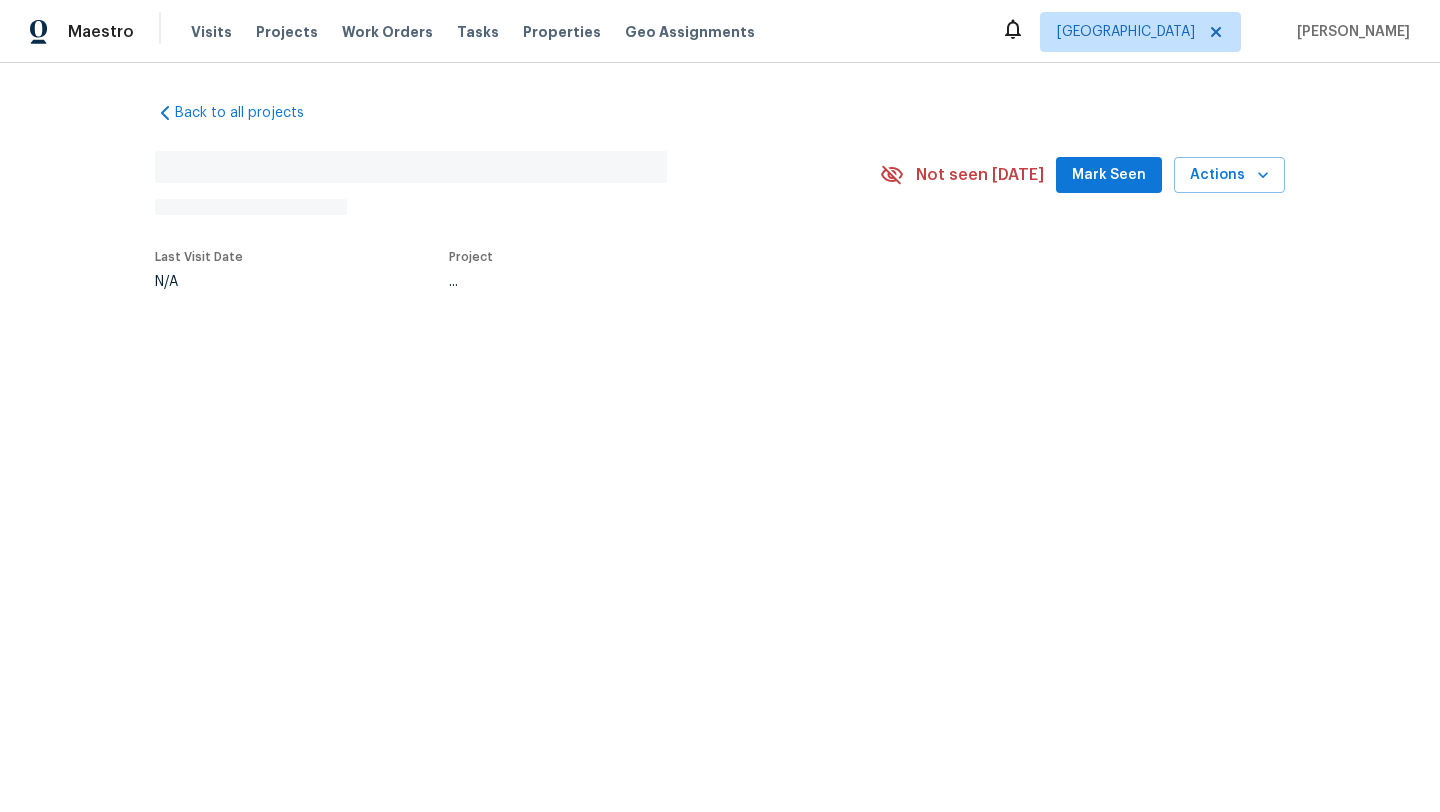 scroll, scrollTop: 0, scrollLeft: 0, axis: both 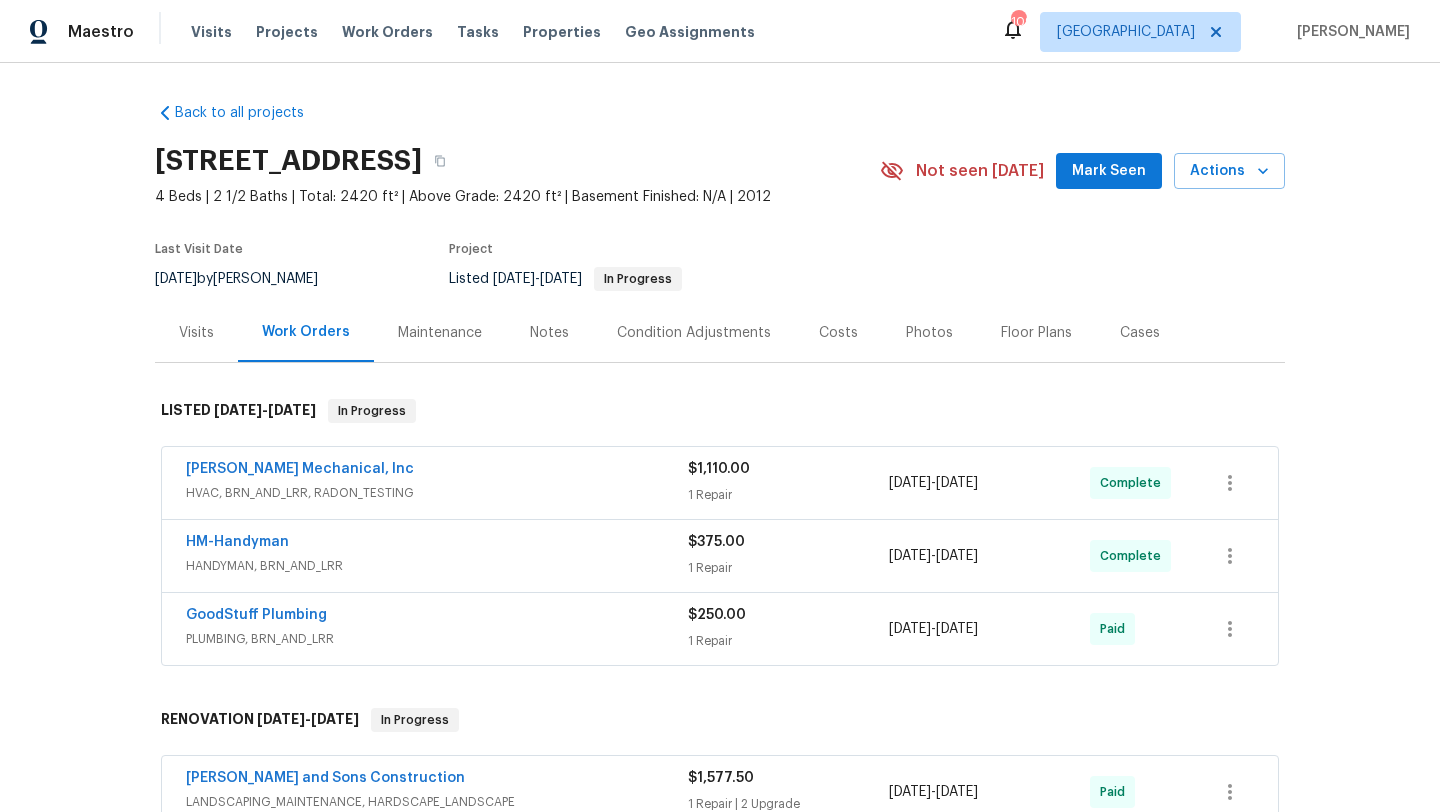 click on "Mark Seen" at bounding box center (1109, 171) 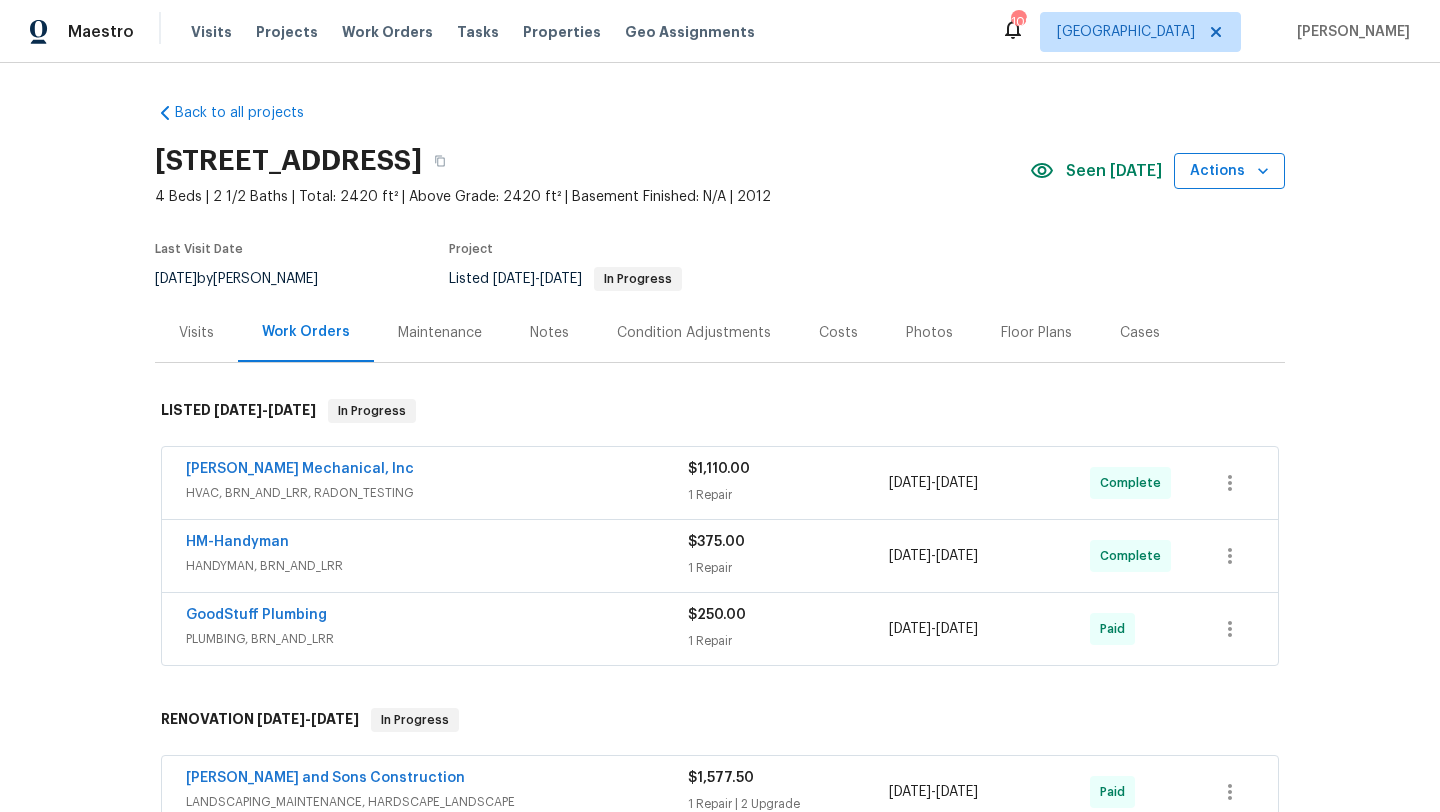 click 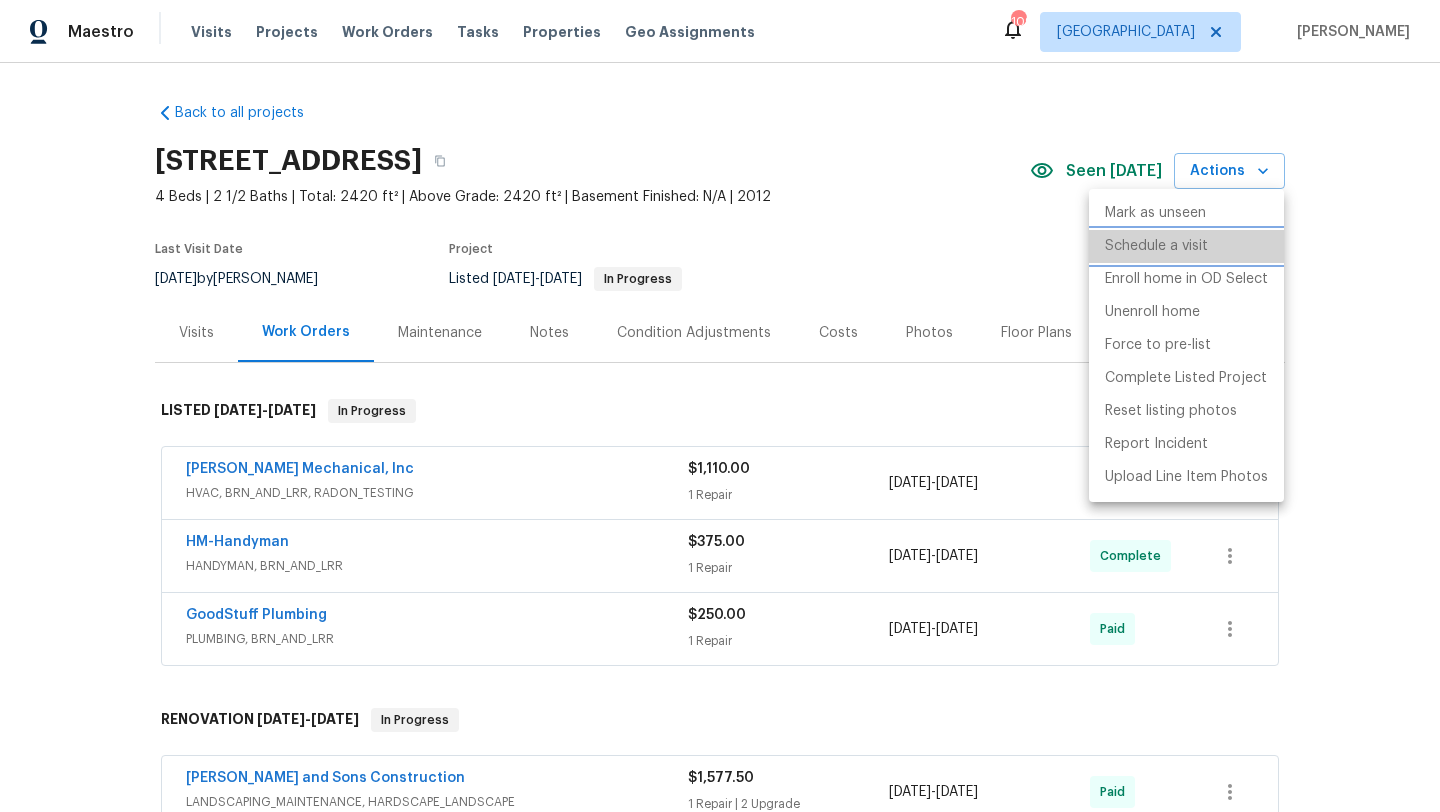 click on "Schedule a visit" at bounding box center [1156, 246] 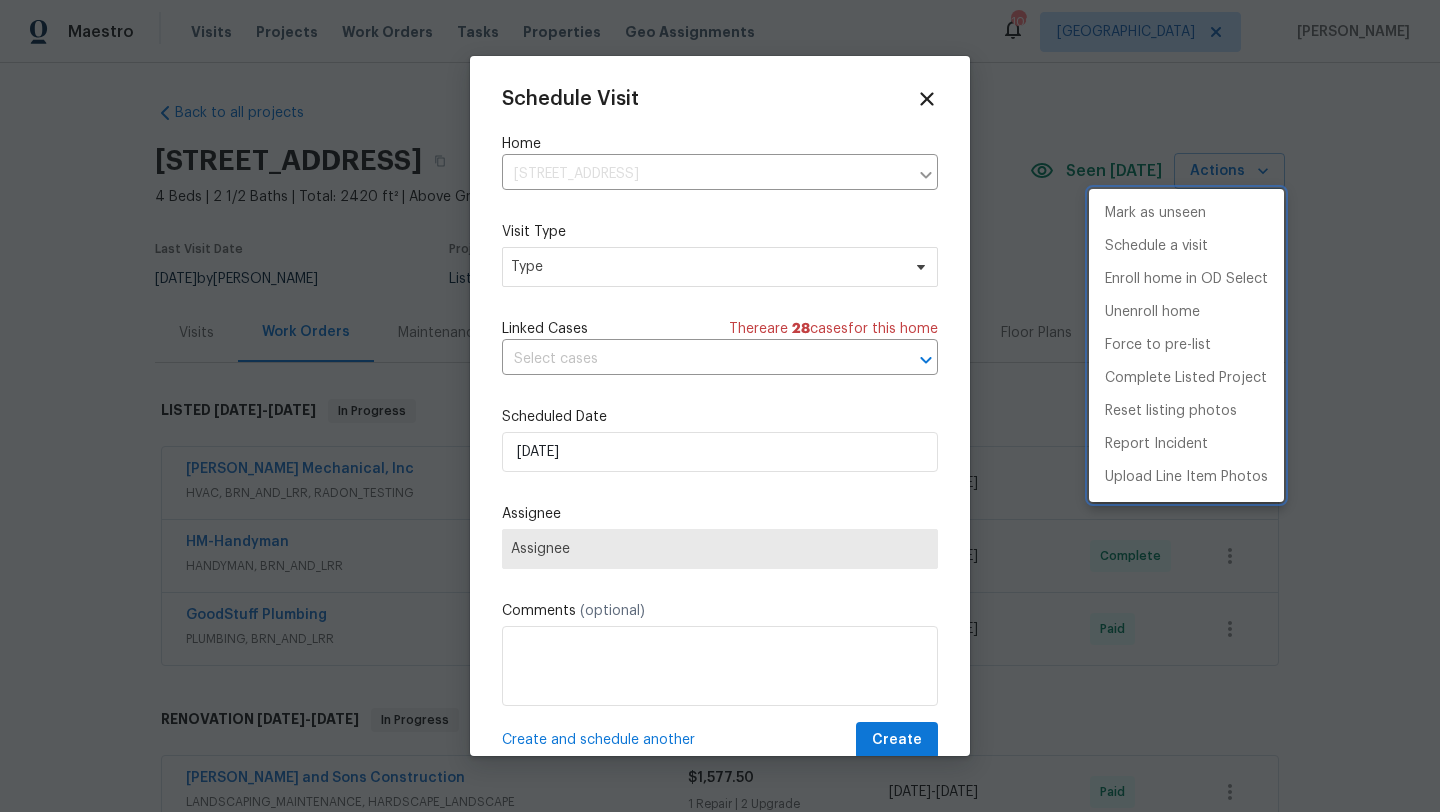 click at bounding box center [720, 406] 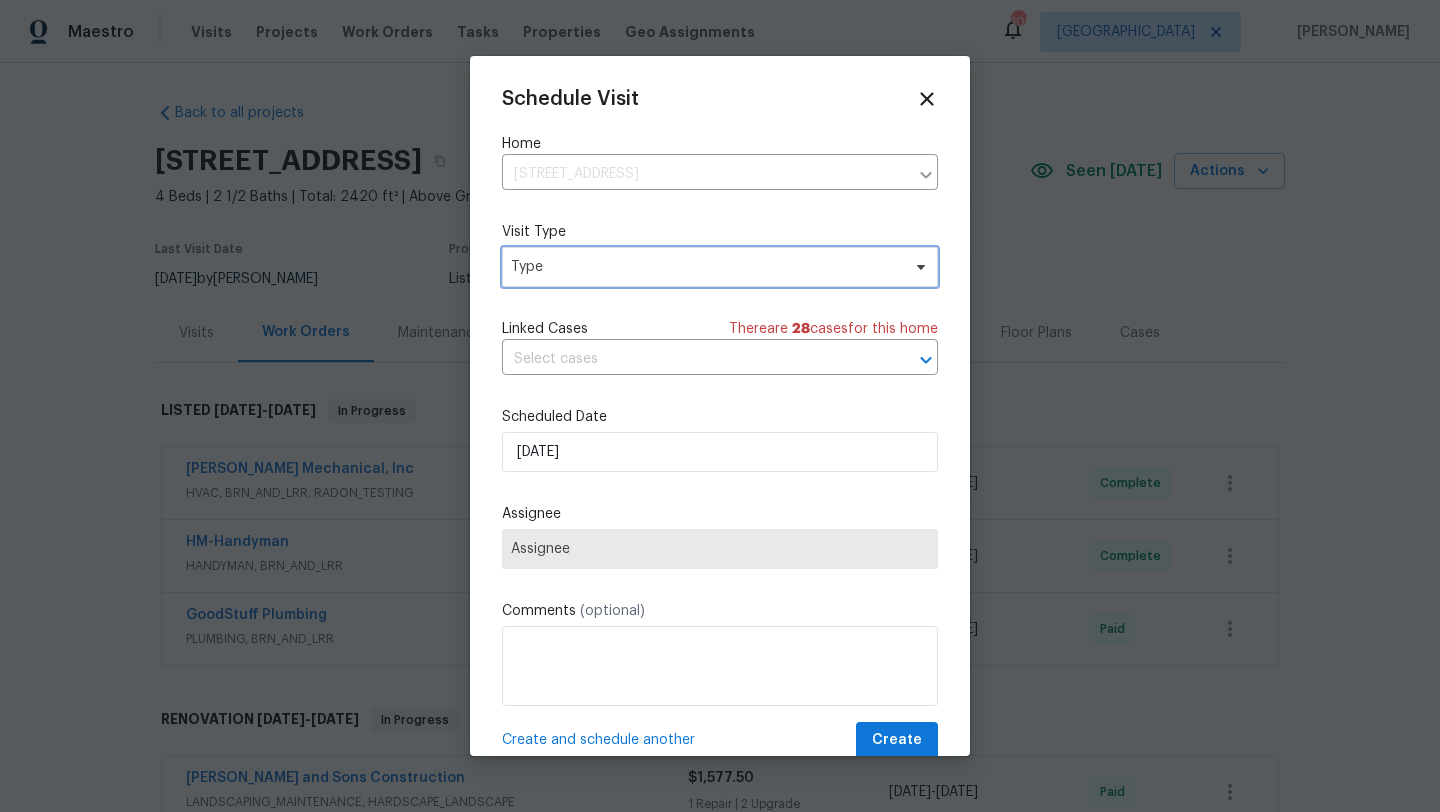 click on "Type" at bounding box center [705, 267] 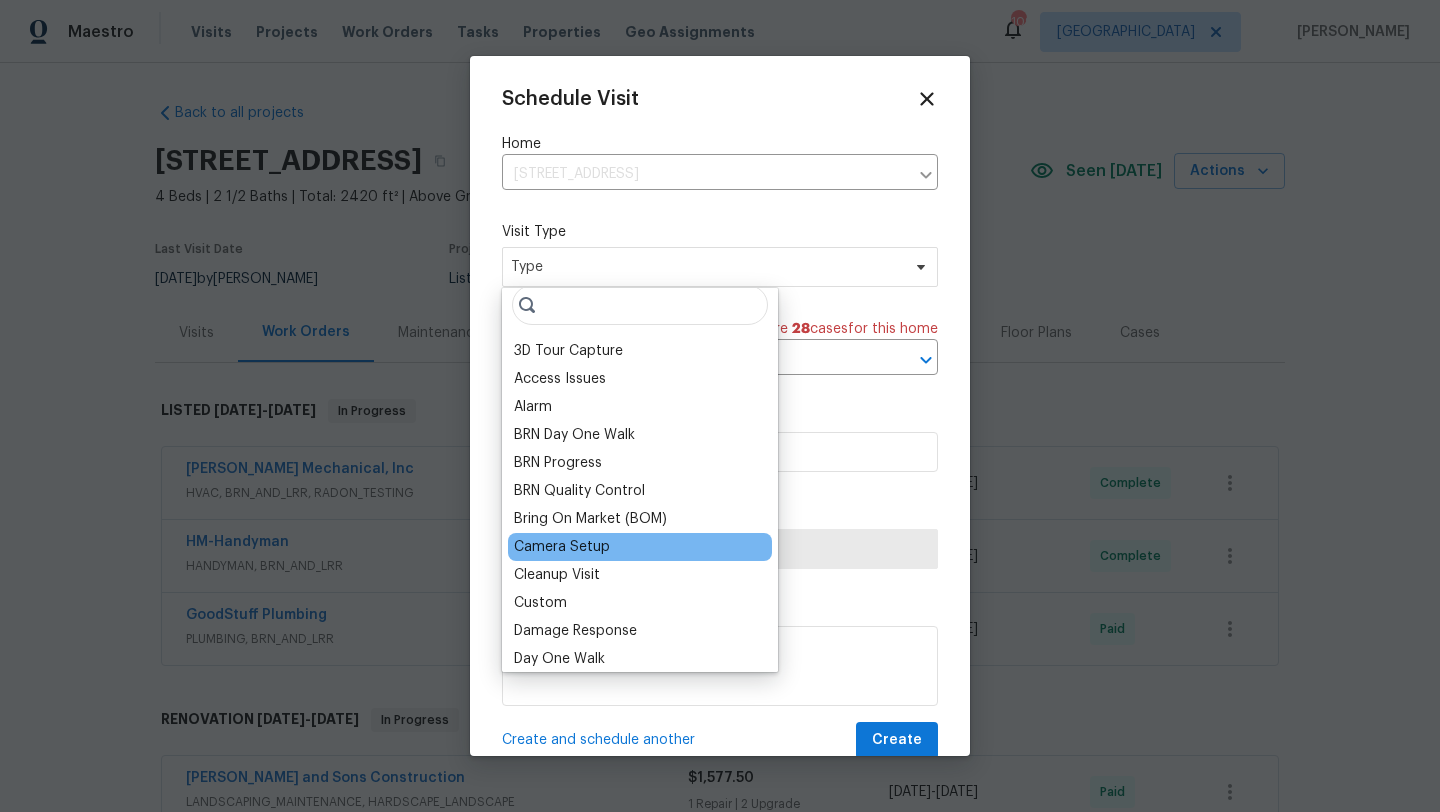 scroll, scrollTop: 16, scrollLeft: 0, axis: vertical 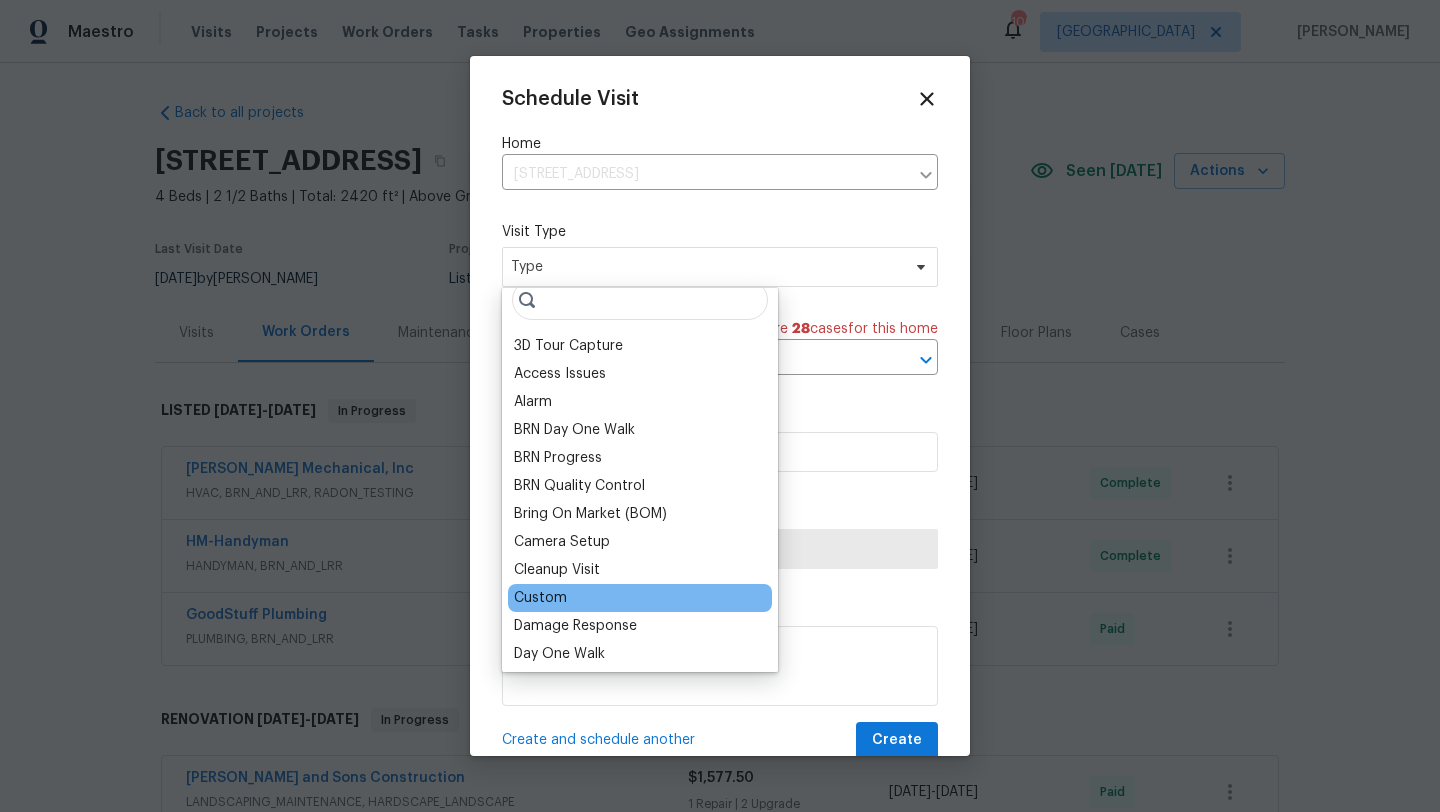 click on "Custom" at bounding box center [640, 598] 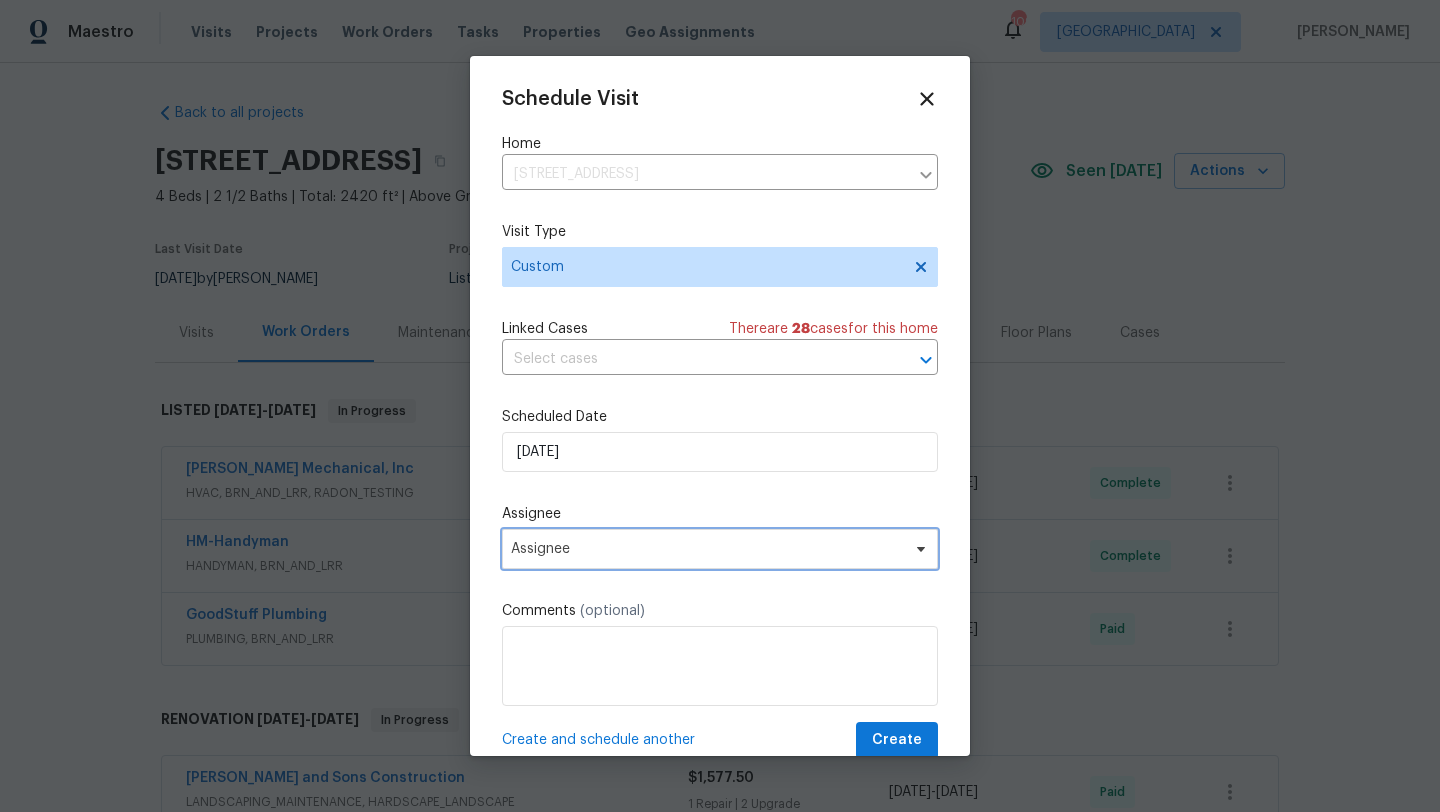 click on "Assignee" at bounding box center (707, 549) 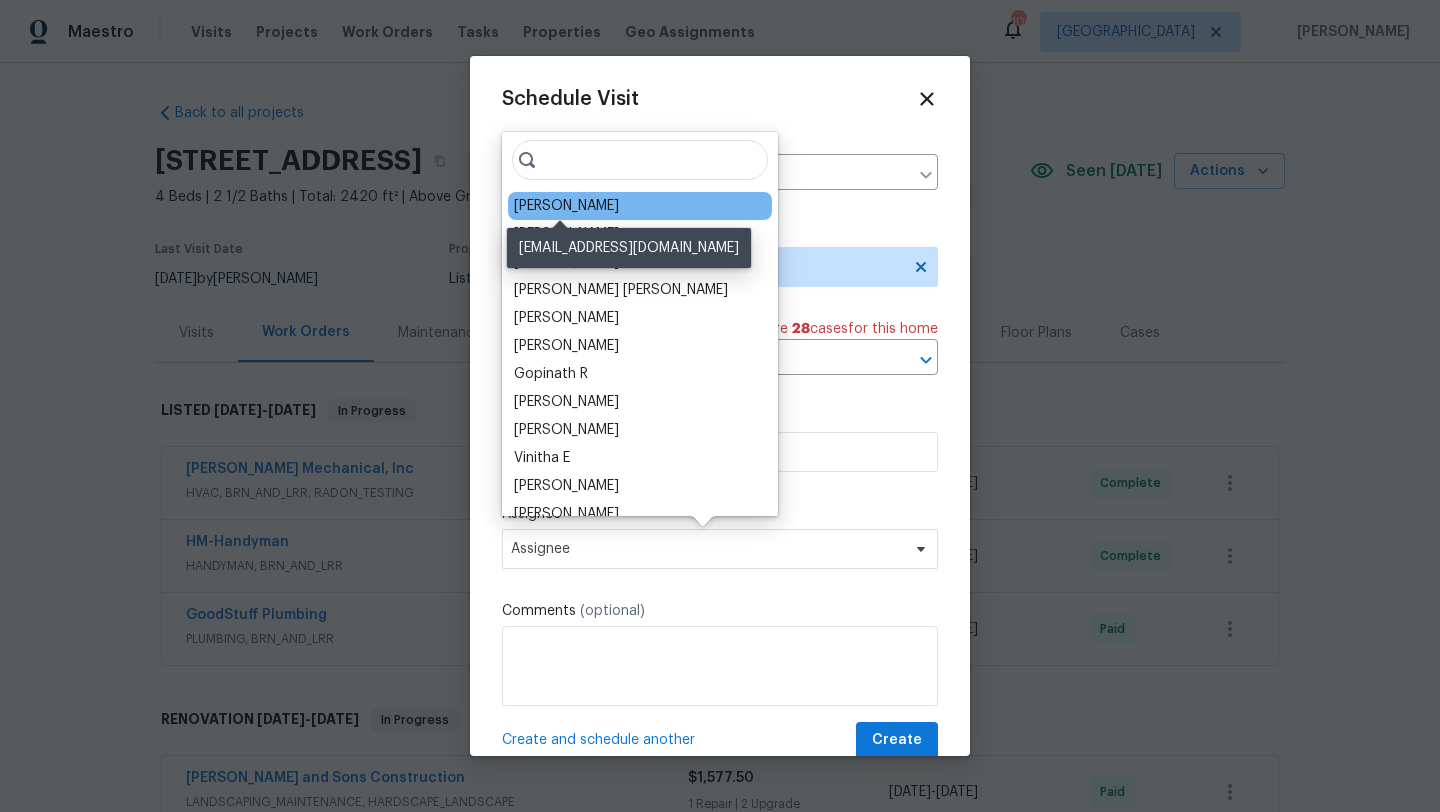 click on "[PERSON_NAME]" at bounding box center [566, 206] 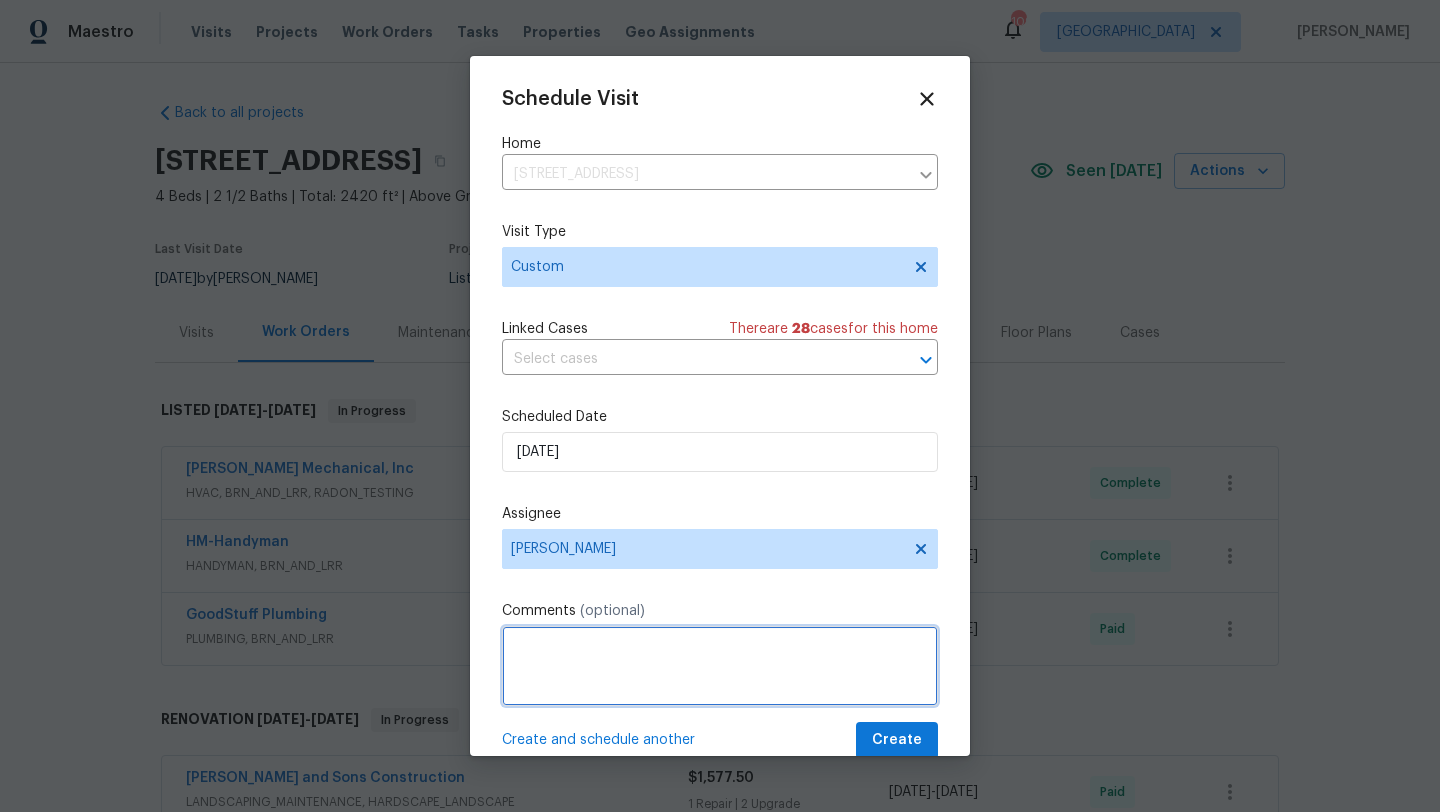 click at bounding box center (720, 666) 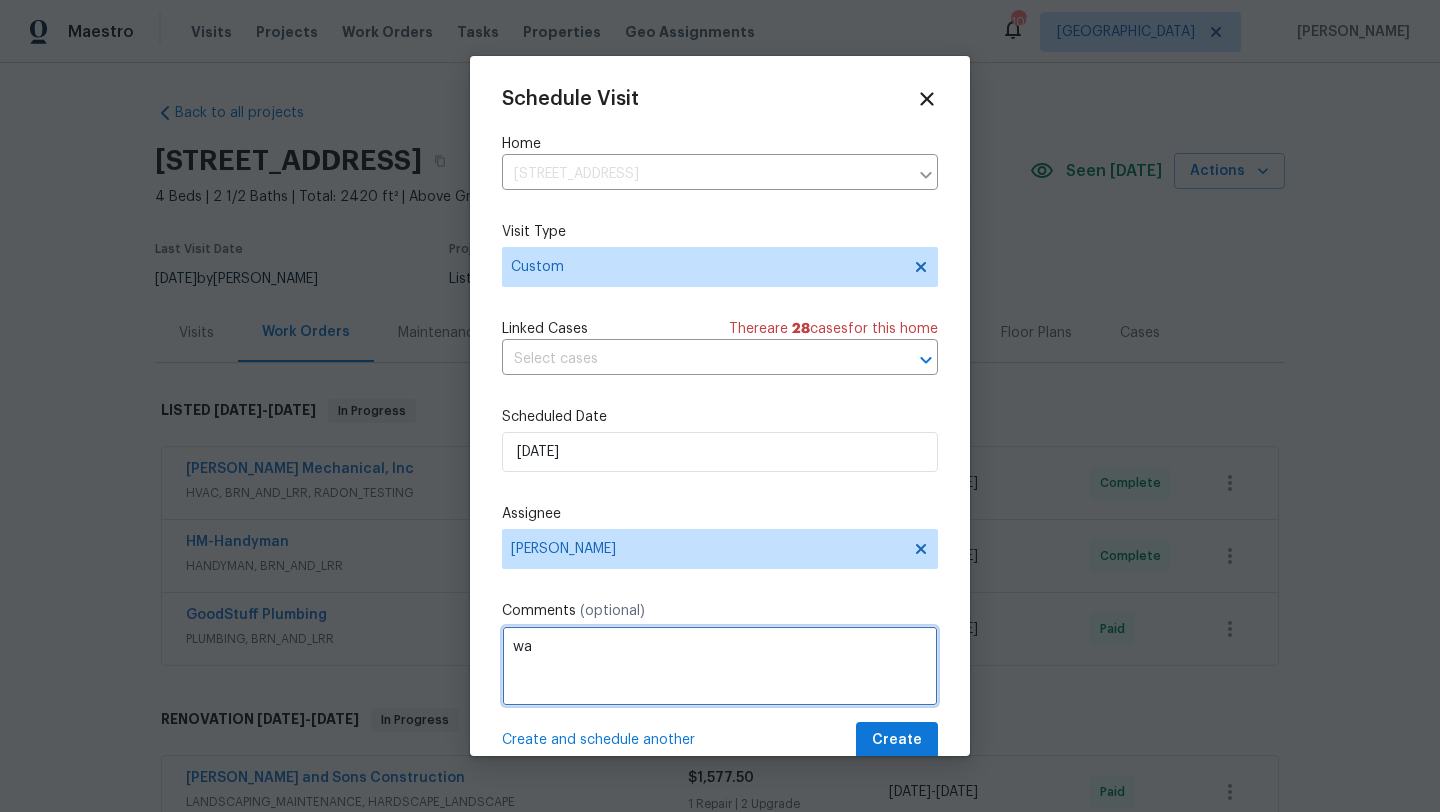 type on "w" 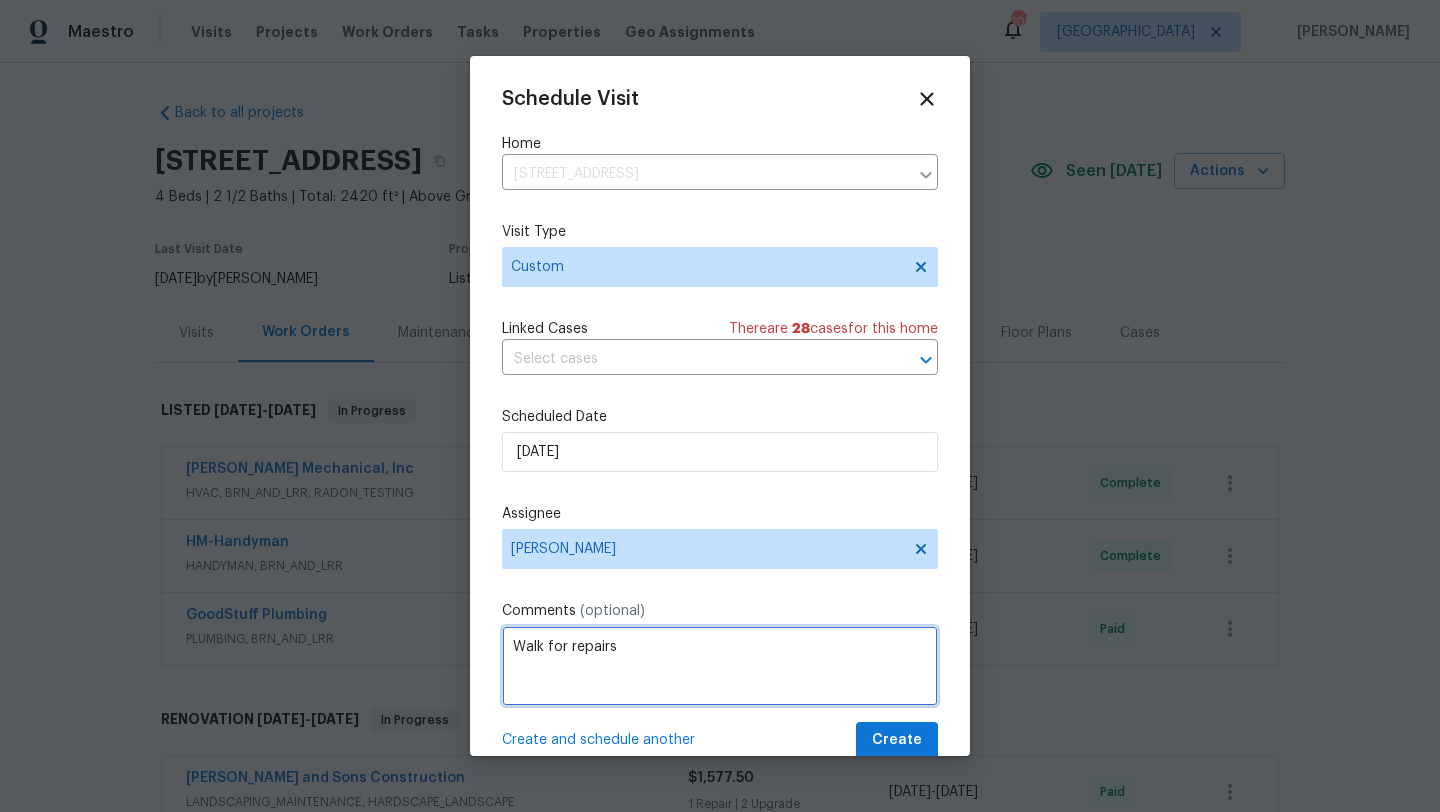 type on "Walk for repairs" 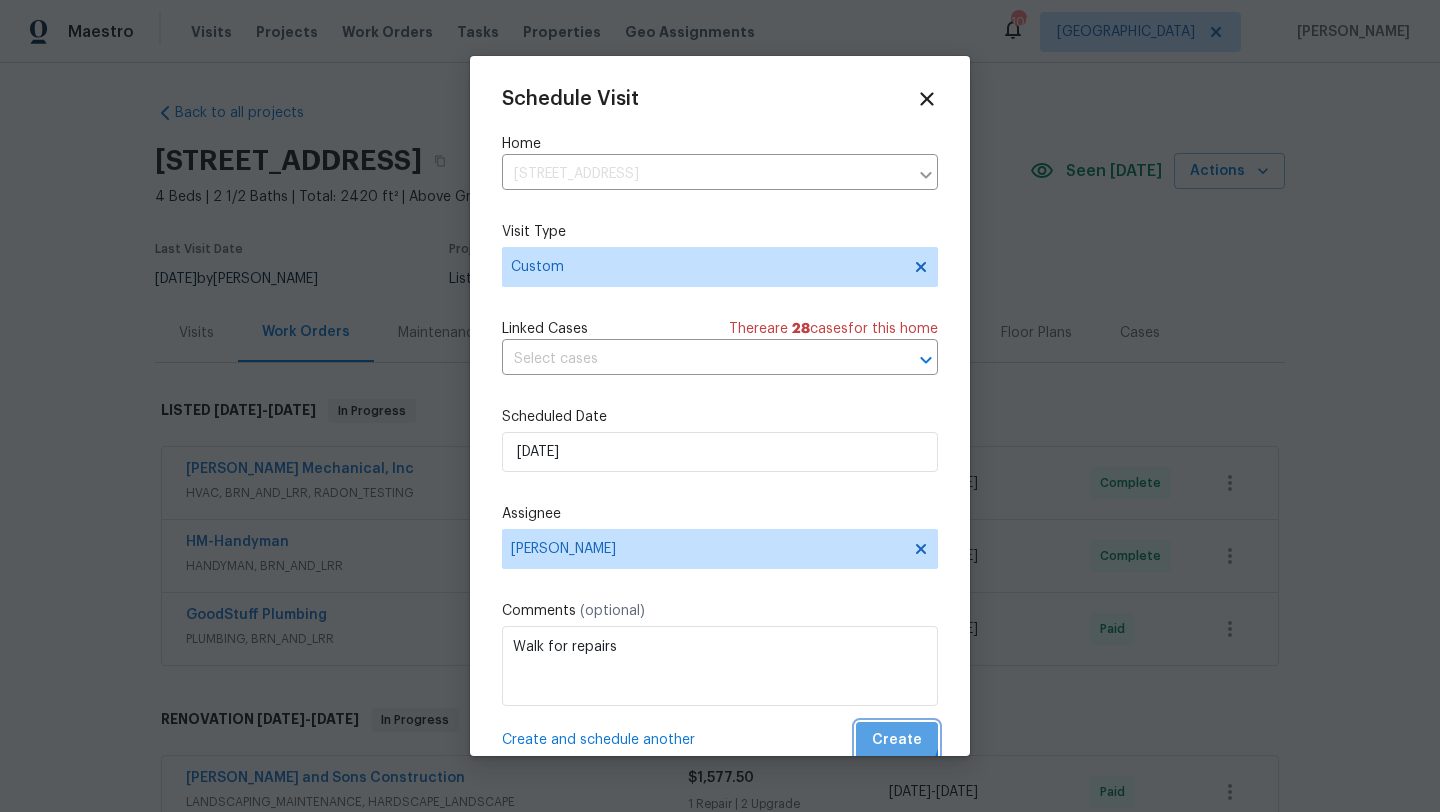 click on "Create" at bounding box center (897, 740) 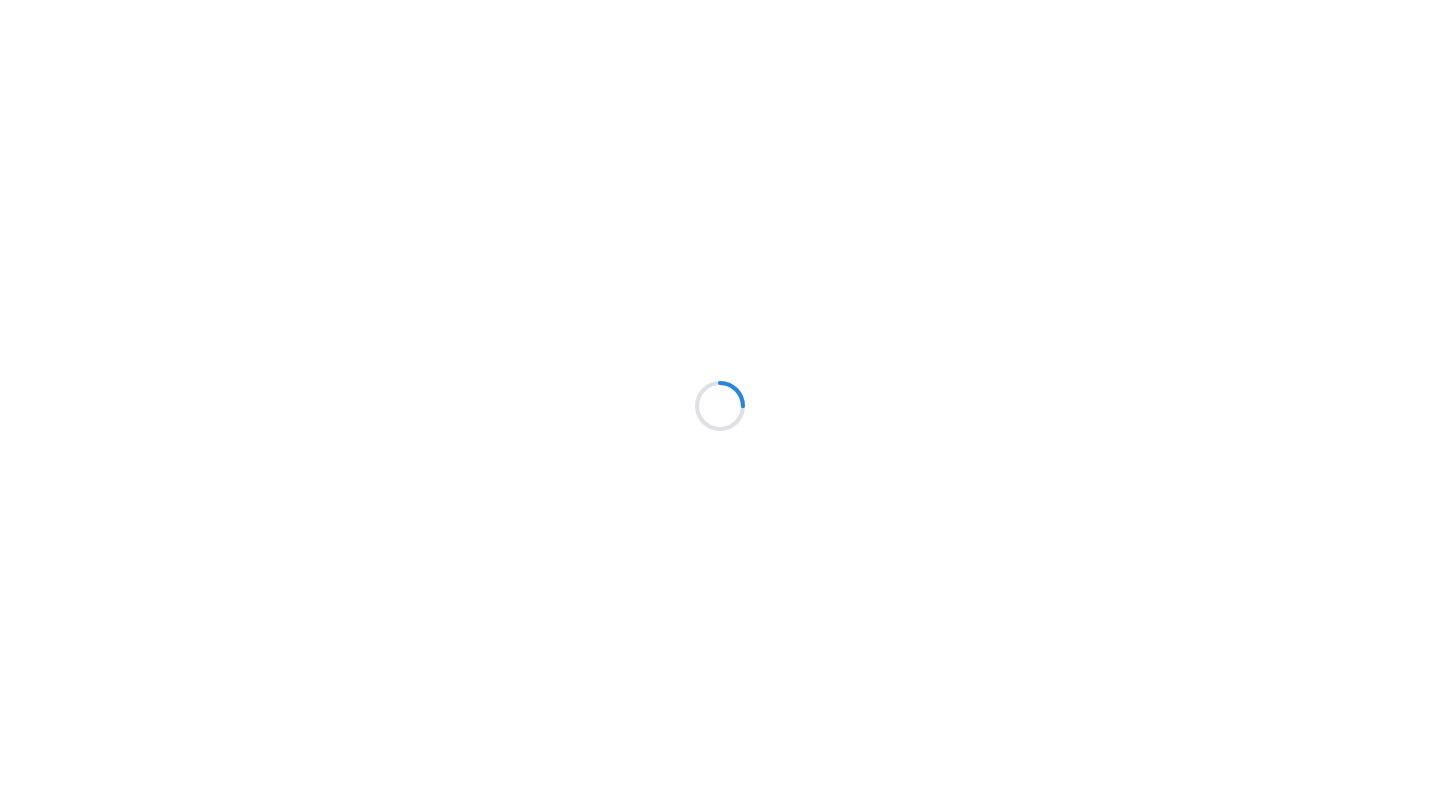 scroll, scrollTop: 0, scrollLeft: 0, axis: both 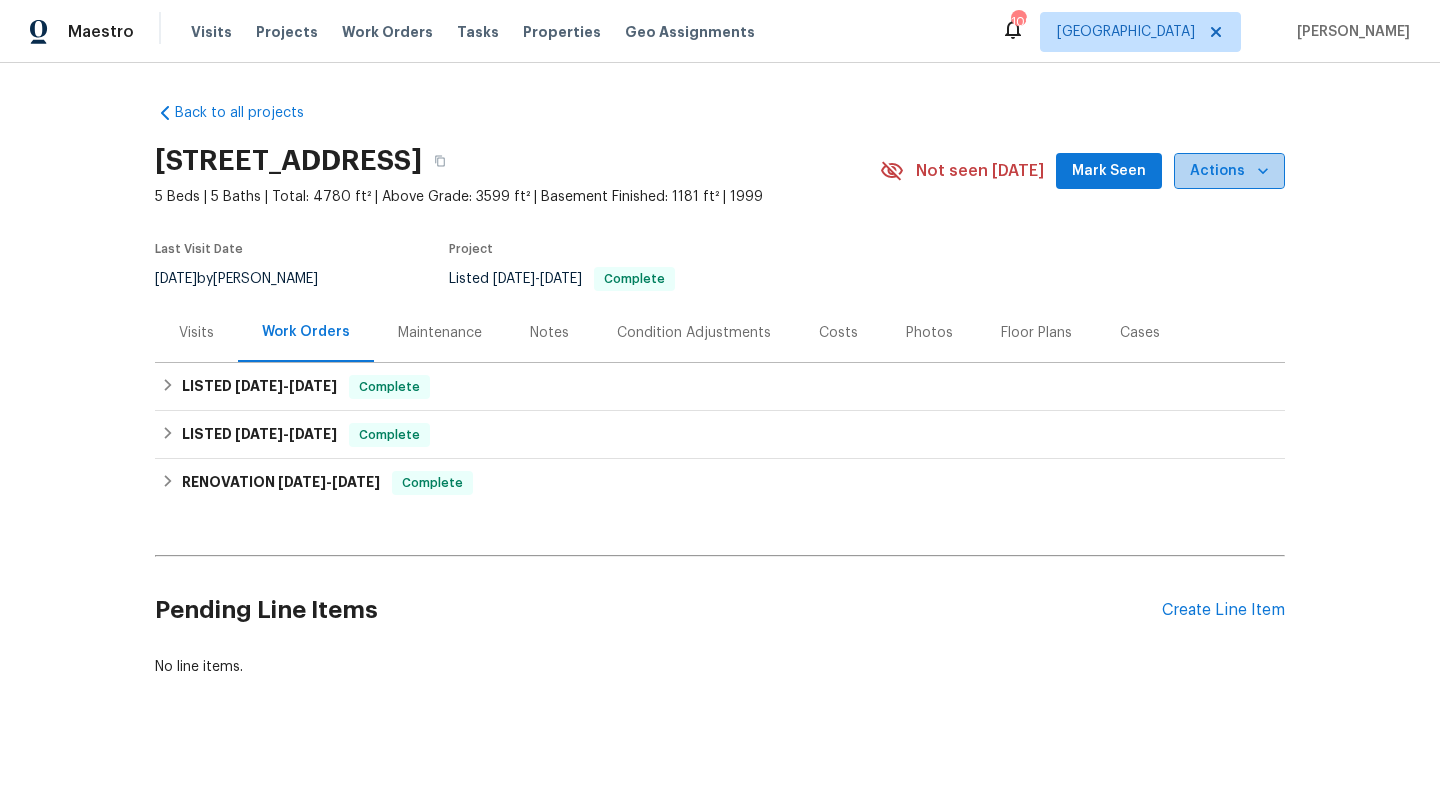 click 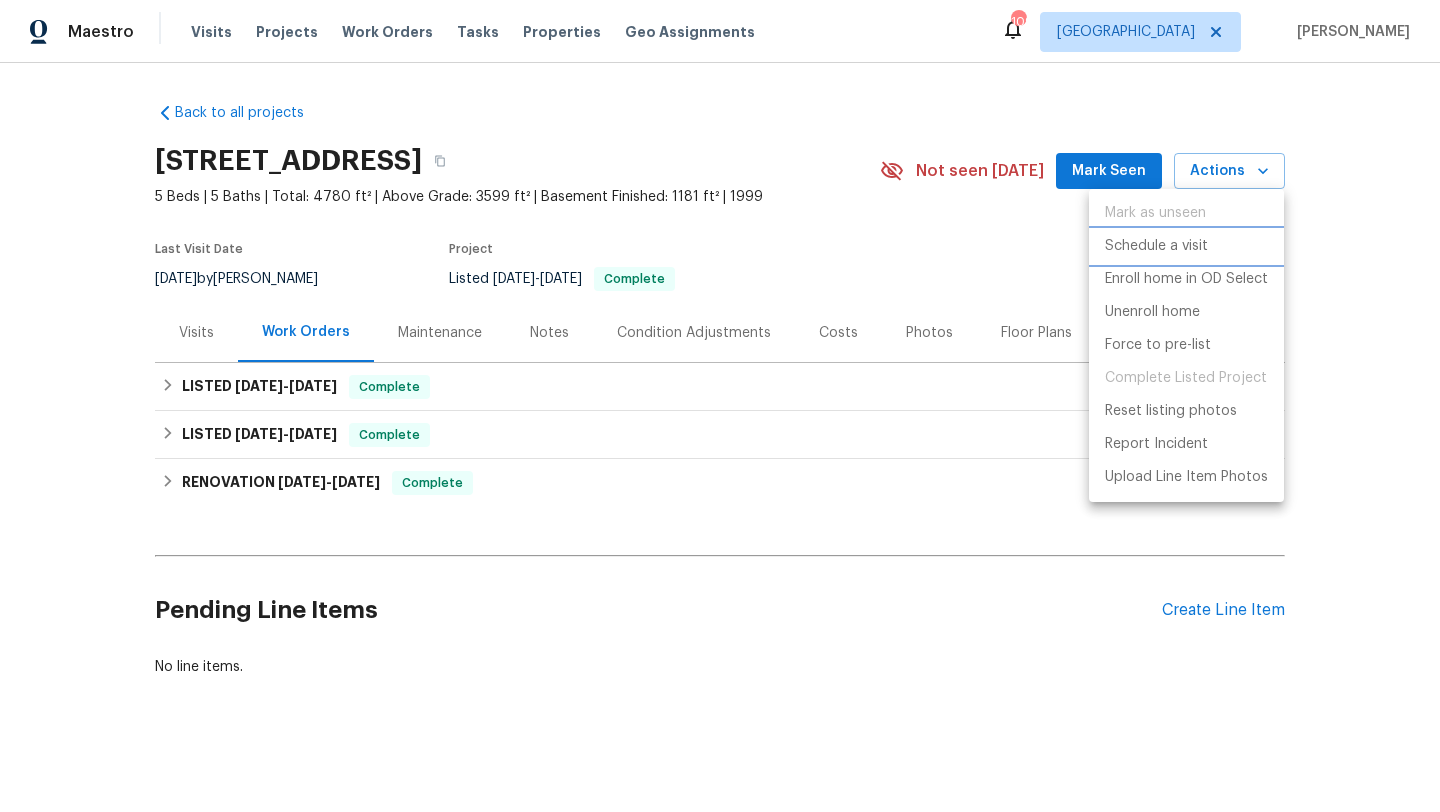click on "Schedule a visit" at bounding box center [1156, 246] 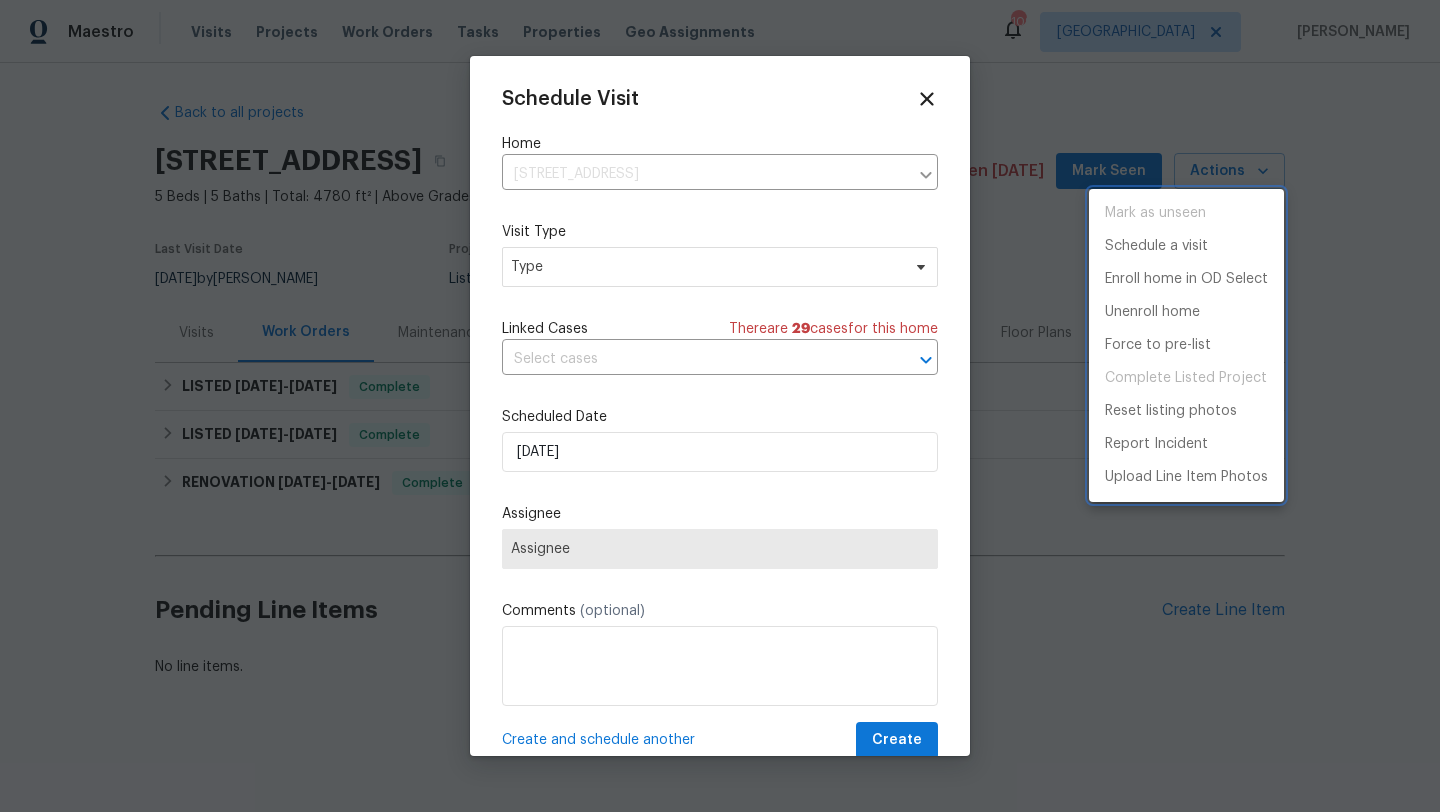click at bounding box center (720, 406) 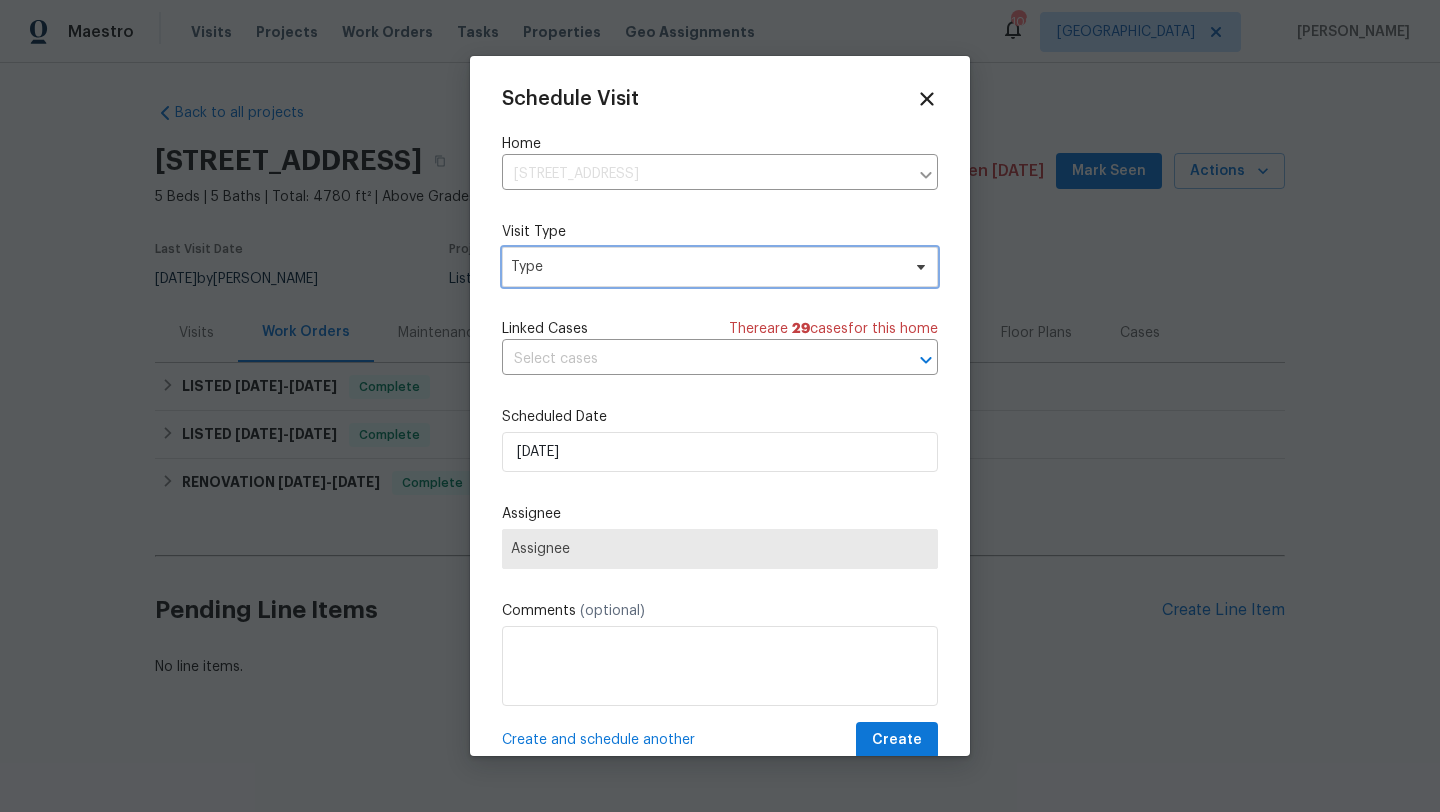 click on "Type" at bounding box center [705, 267] 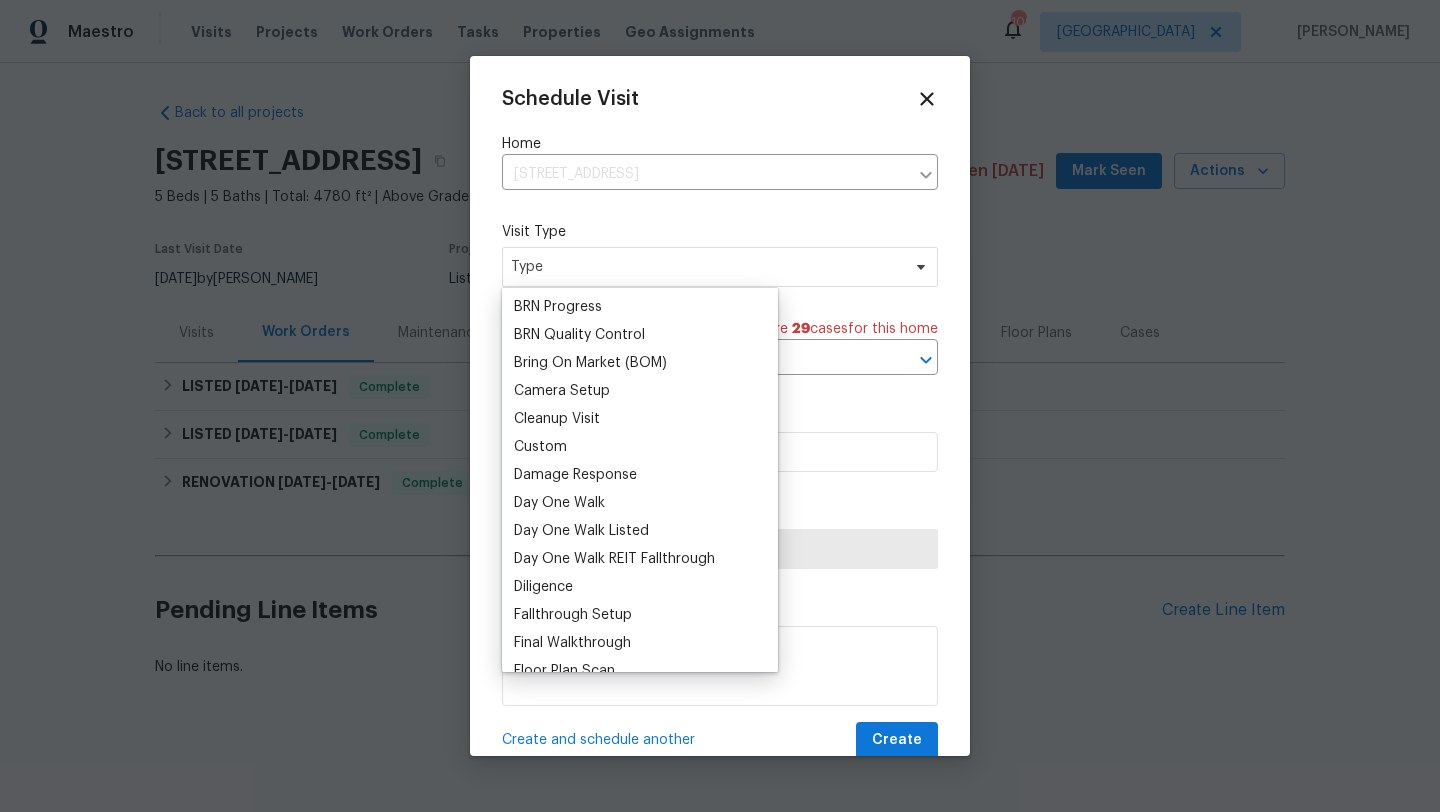scroll, scrollTop: 161, scrollLeft: 0, axis: vertical 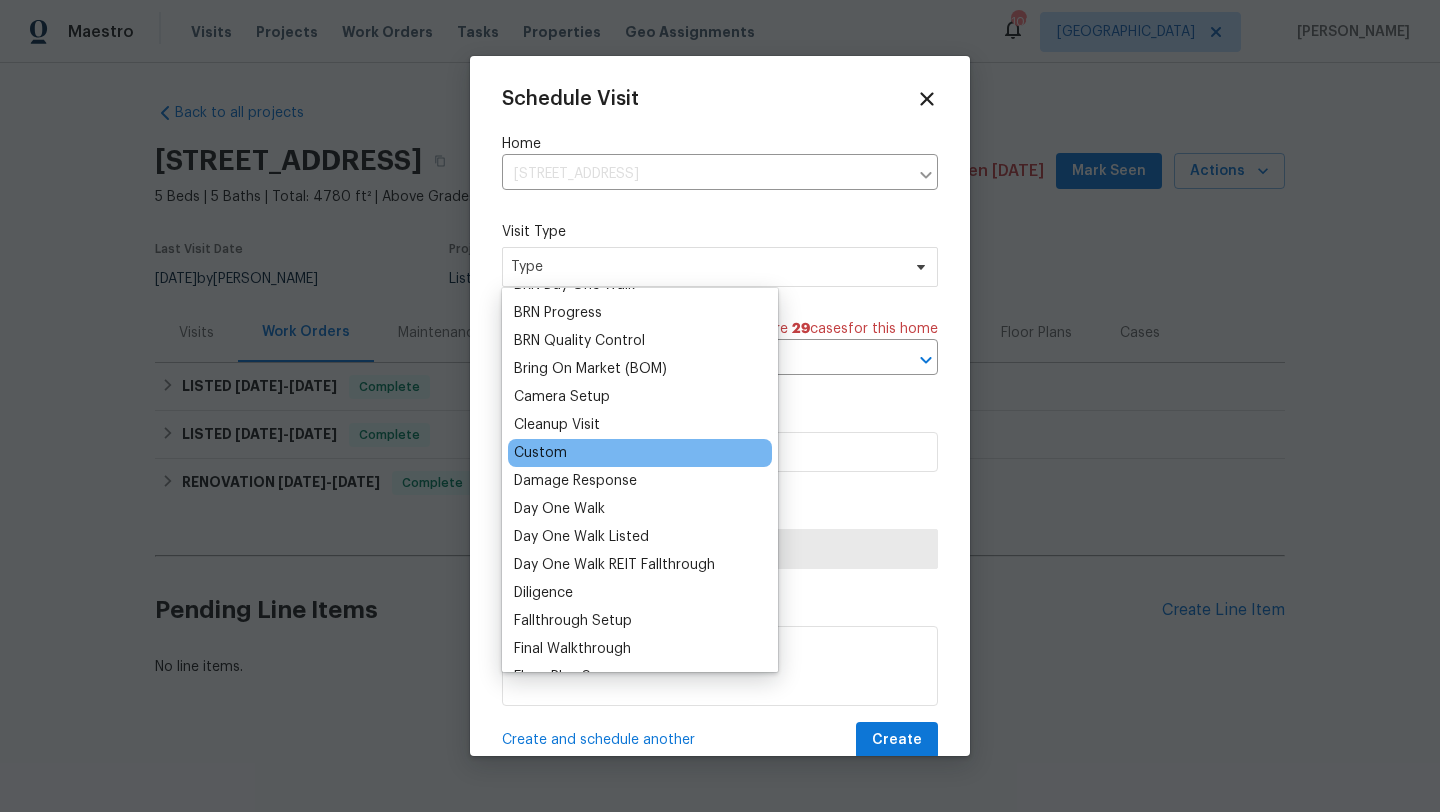 click on "Custom" at bounding box center [640, 453] 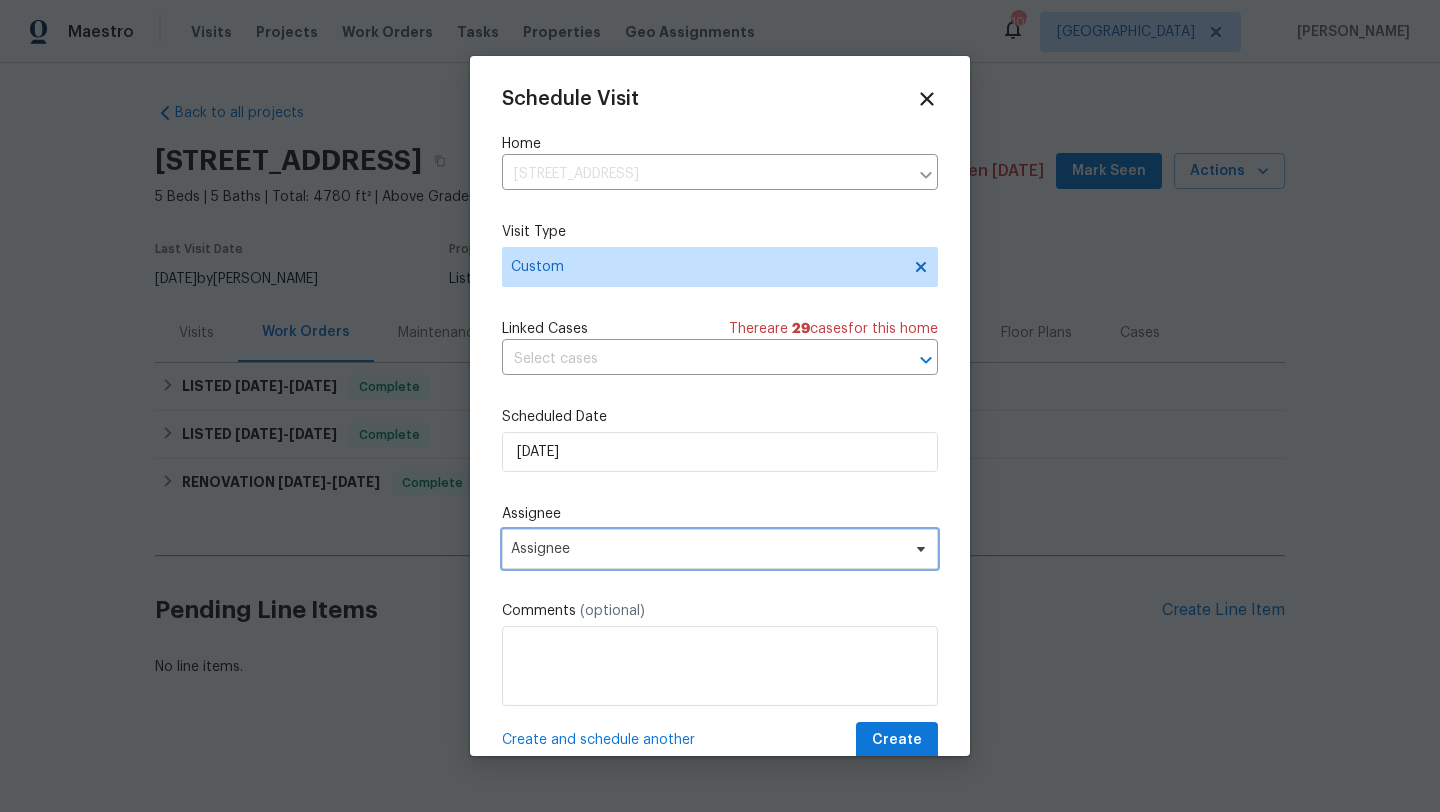 click on "Assignee" at bounding box center (707, 549) 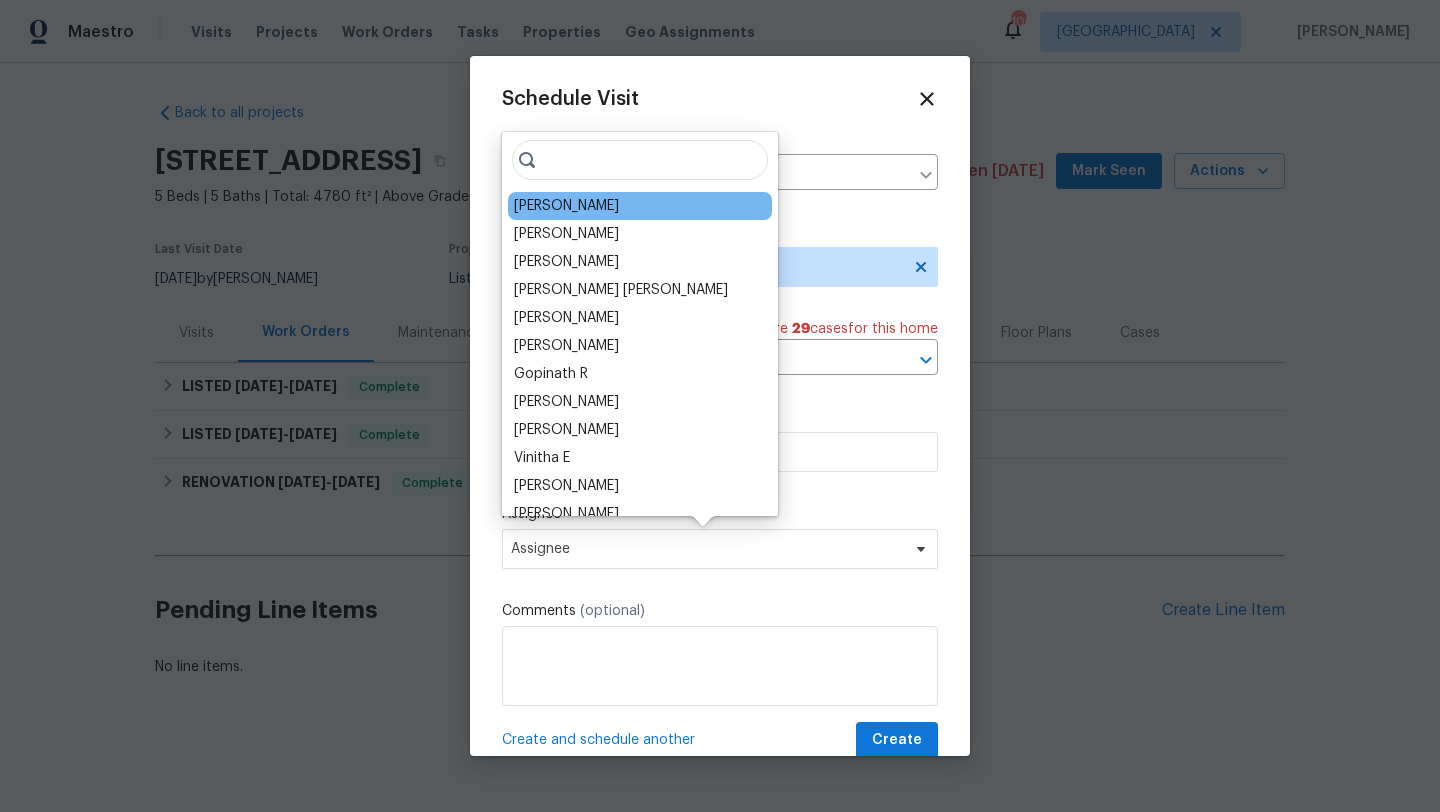 click on "[PERSON_NAME]" at bounding box center [566, 206] 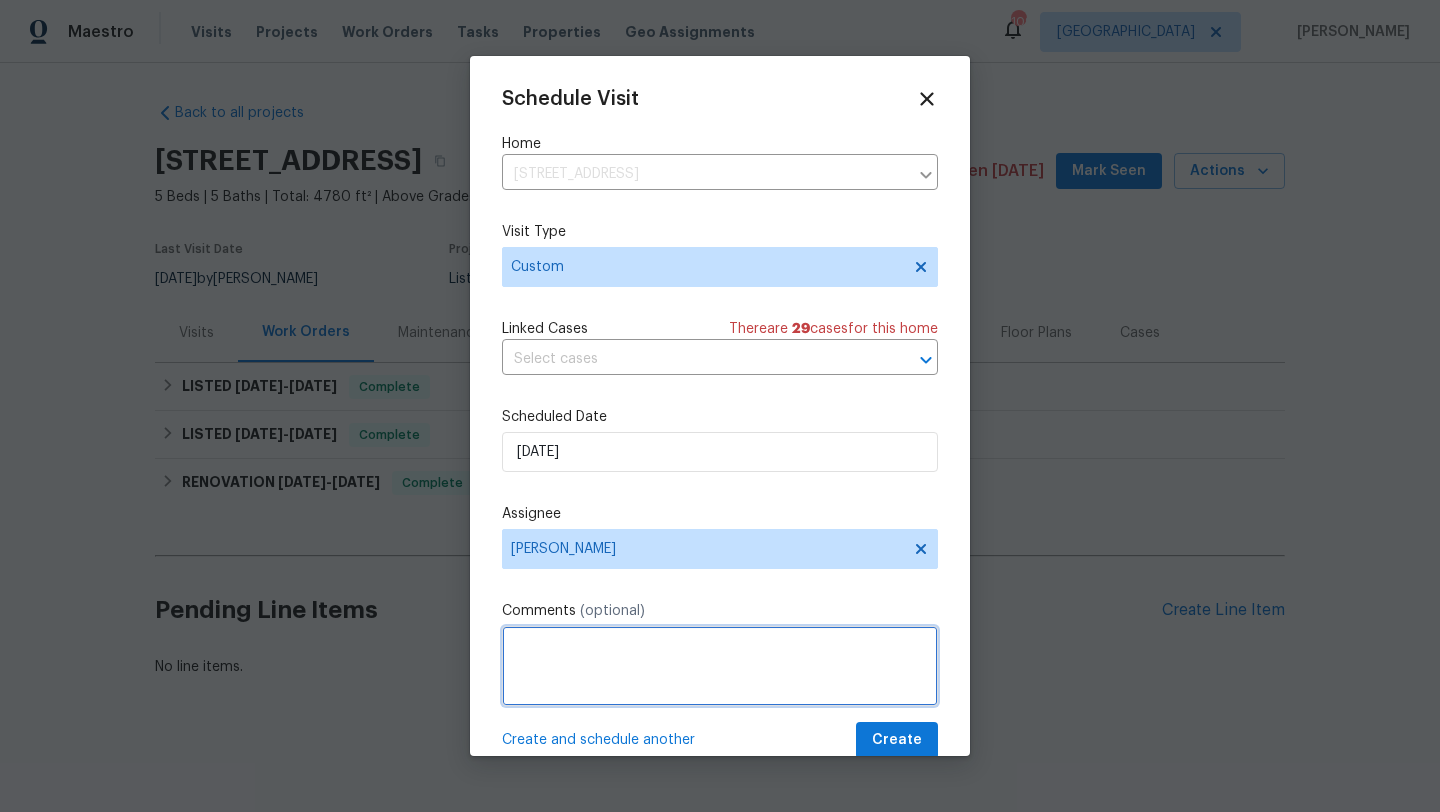 click at bounding box center (720, 666) 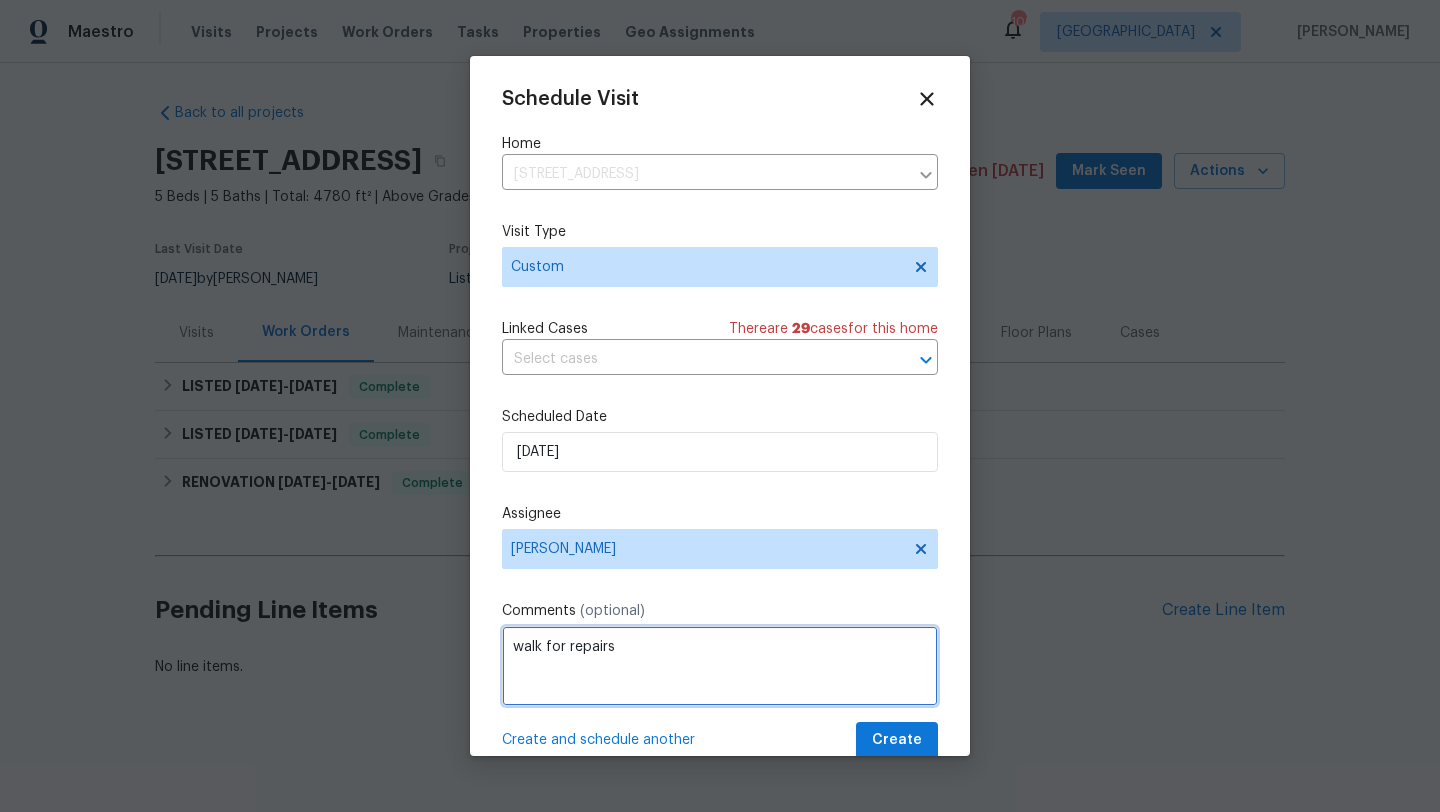 type on "walk for repairs" 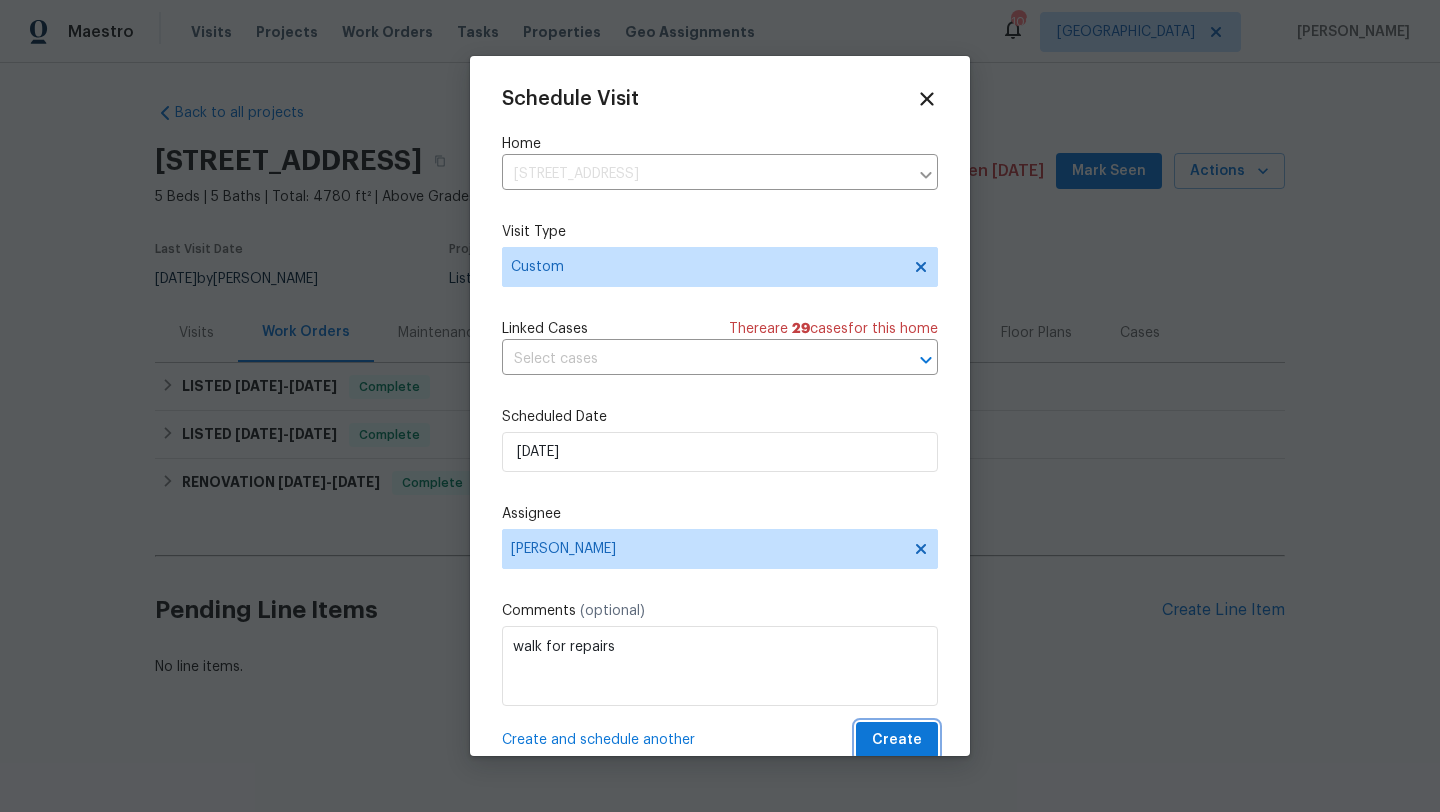 click on "Create" at bounding box center (897, 740) 